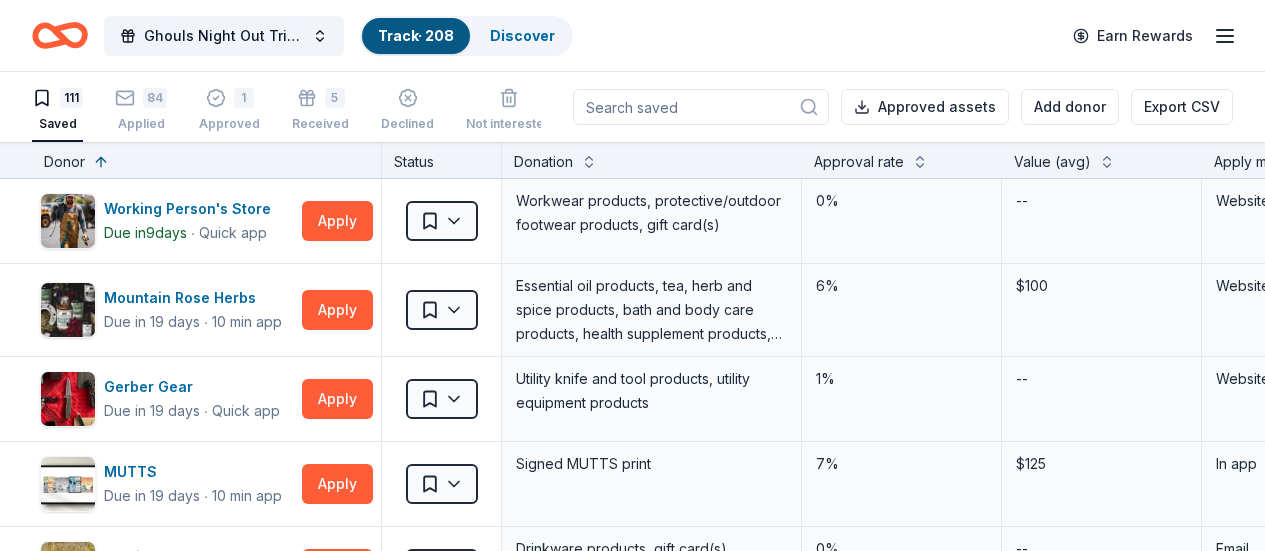 scroll, scrollTop: 0, scrollLeft: 0, axis: both 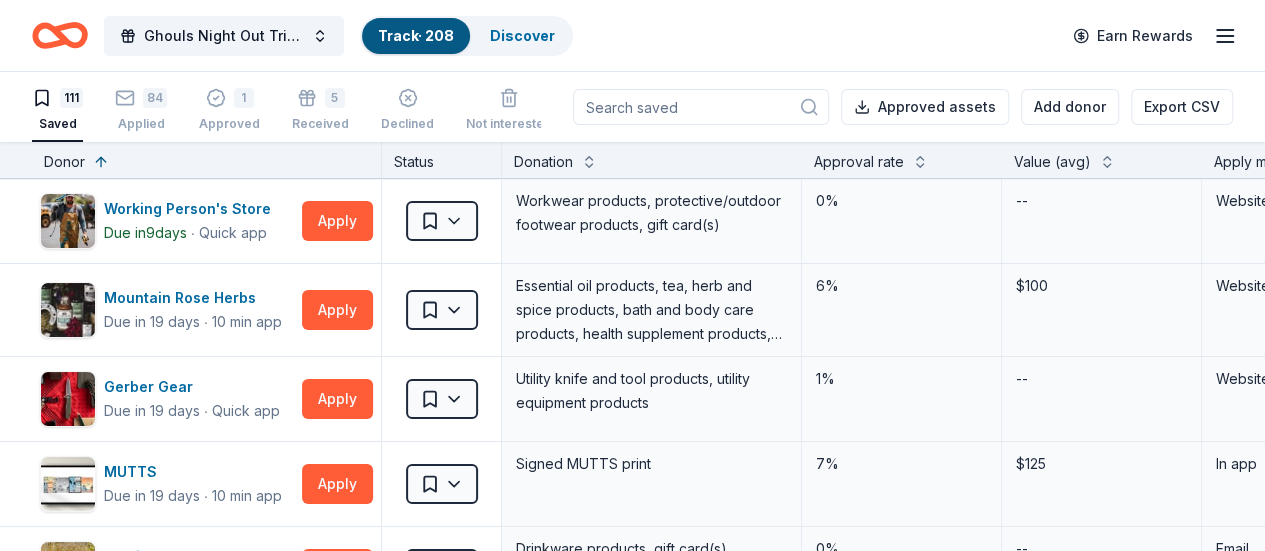 click on "Approval rate" at bounding box center (859, 162) 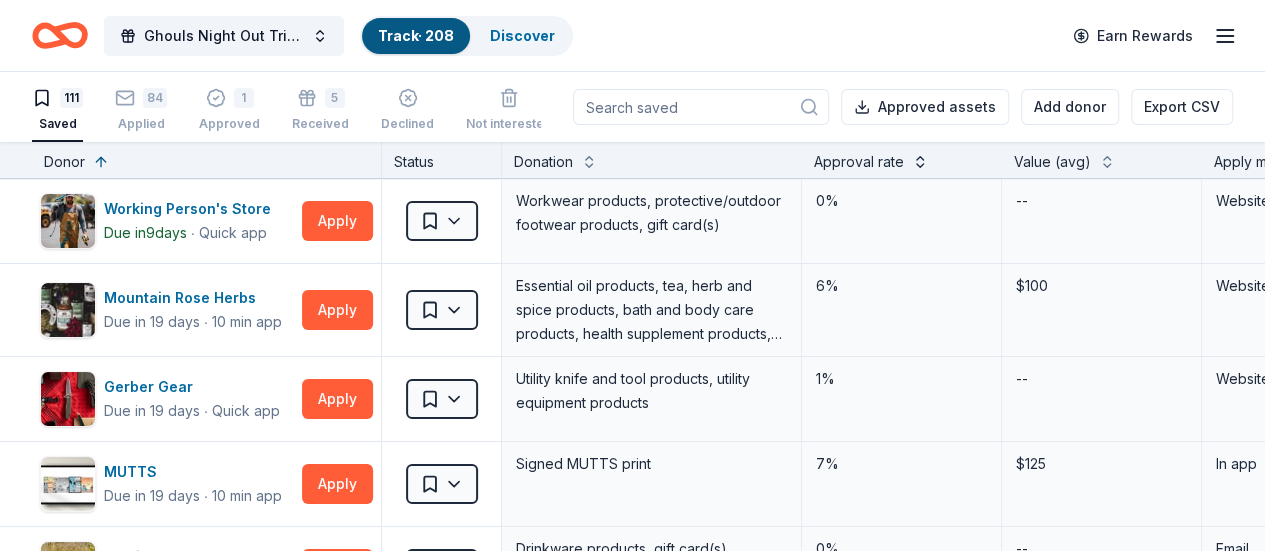 click at bounding box center [920, 160] 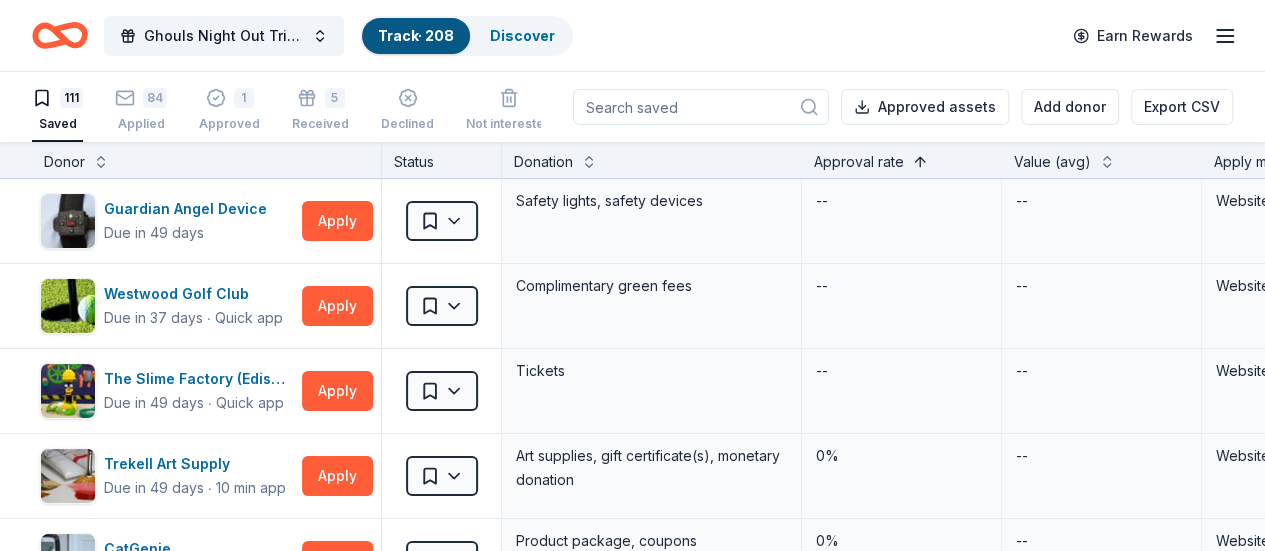click at bounding box center (920, 160) 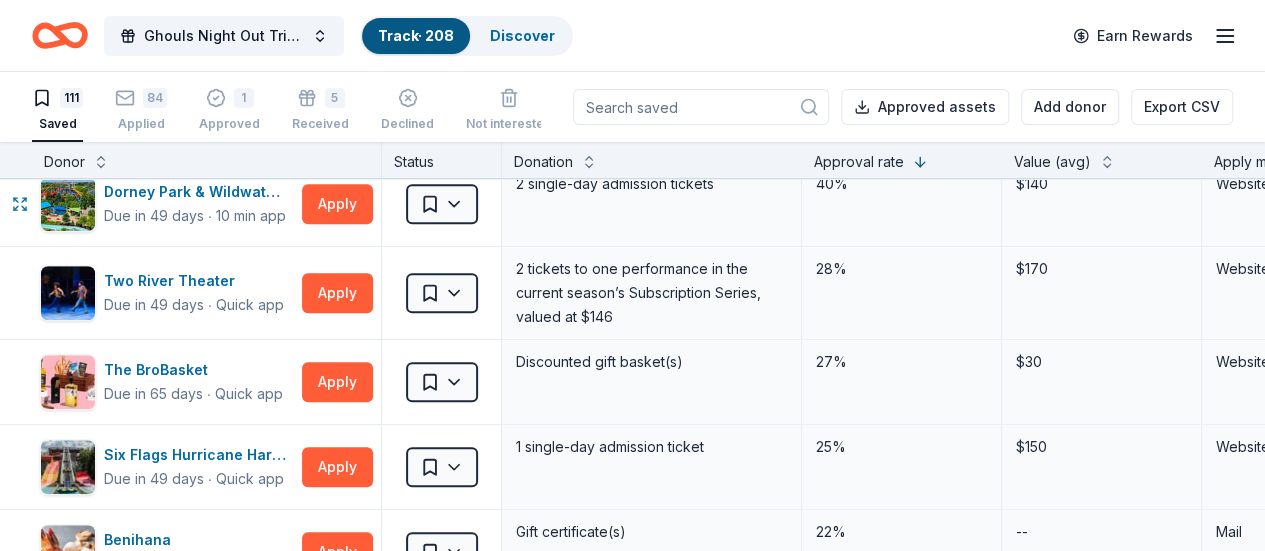 scroll, scrollTop: 545, scrollLeft: 0, axis: vertical 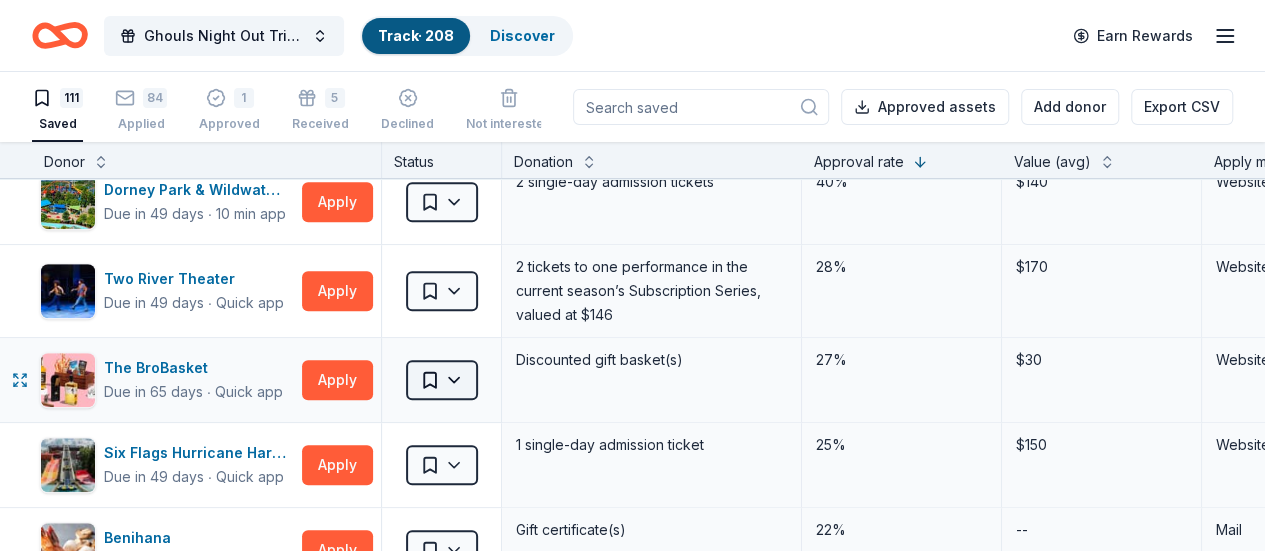click on "Ghouls Night Out Tricky Tray Track · [NUMBER] Discover Earn Rewards [NUMBER] Saved [NUMBER] Applied [NUMBER] Approved [NUMBER] Received Declined Not interested Approved assets Add donor Export CSV Donor Status Apply date Donation Value Assignee Notes Let's Roam Due in [NUMBER] days ∙ [NUMBER] min app Apply Saved [NUMBER] Family Scavenger Hunt Six Pack ($[NUMBER] Value), [NUMBER] Date Night Scavenger Hunt Two Pack ($[NUMBER] Value) [PERCENT]% -- Website Wawa Foundation Due in [NUMBER] days ∙ [NUMBER] min app Apply Saved Wawa brand fruit drinks, teas, or water; Wawa gift basket (includes Wawa products and coupons) [PERCENT]% -- Website The Rose Group Due in [NUMBER] days ∙ Quick app Apply Saved Food, gift card(s) [PERCENT]% $[NUMBER] Website Tac Ops Laser Tag Due in [NUMBER] days ∙ Quick app Apply Saved Ticket(s) [PERCENT]% $[NUMBER] Website CVS Donating paused Apply Saved CVS Pharmacy gift card (up to $[NUMBER] value) [PERCENT]% $[NUMBER] Website PJW Restaurant Group Due in [NUMBER] days ∙ [NUMBER] min app Apply Saved Food, gift card(s) [PERCENT]% $[NUMBER] Website Dorney Park & Wildwater Kingdom Due in [NUMBER] days ∙ [NUMBER] min app Apply Saved [PERCENT]% $[NUMBER]" at bounding box center (632, 275) 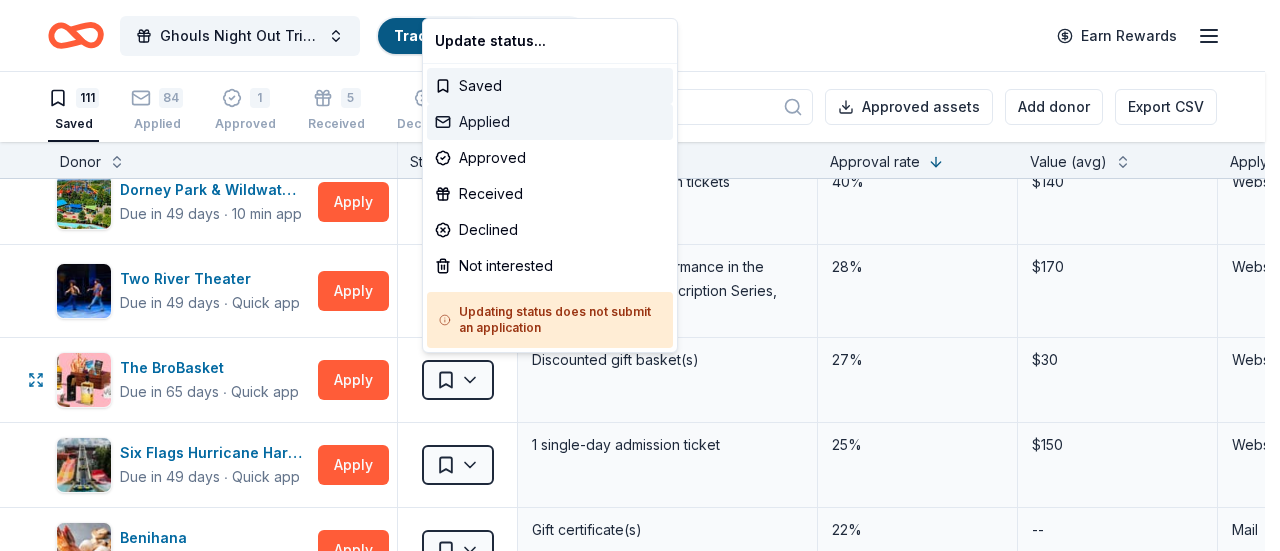 click on "Applied" at bounding box center (550, 122) 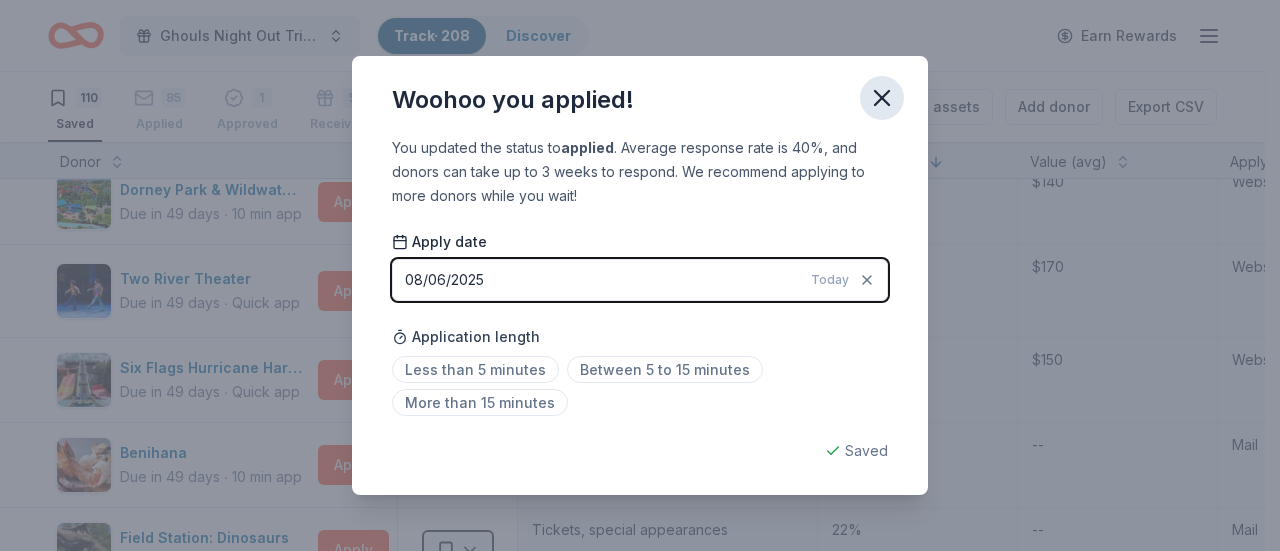 click 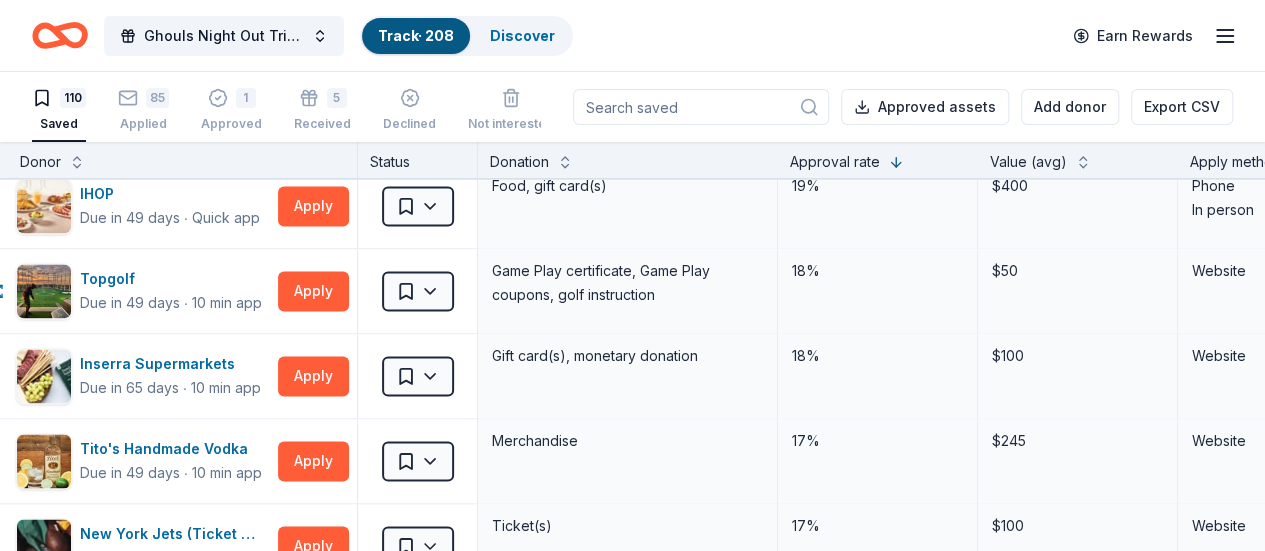 scroll, scrollTop: 1402, scrollLeft: 24, axis: both 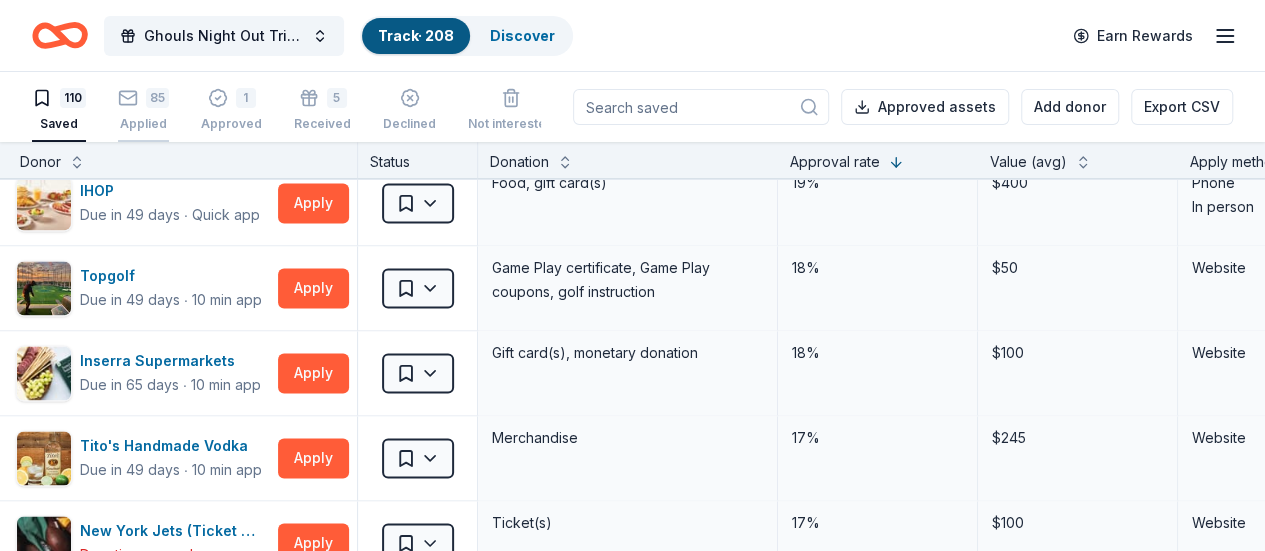 click on "Applied" at bounding box center [143, 114] 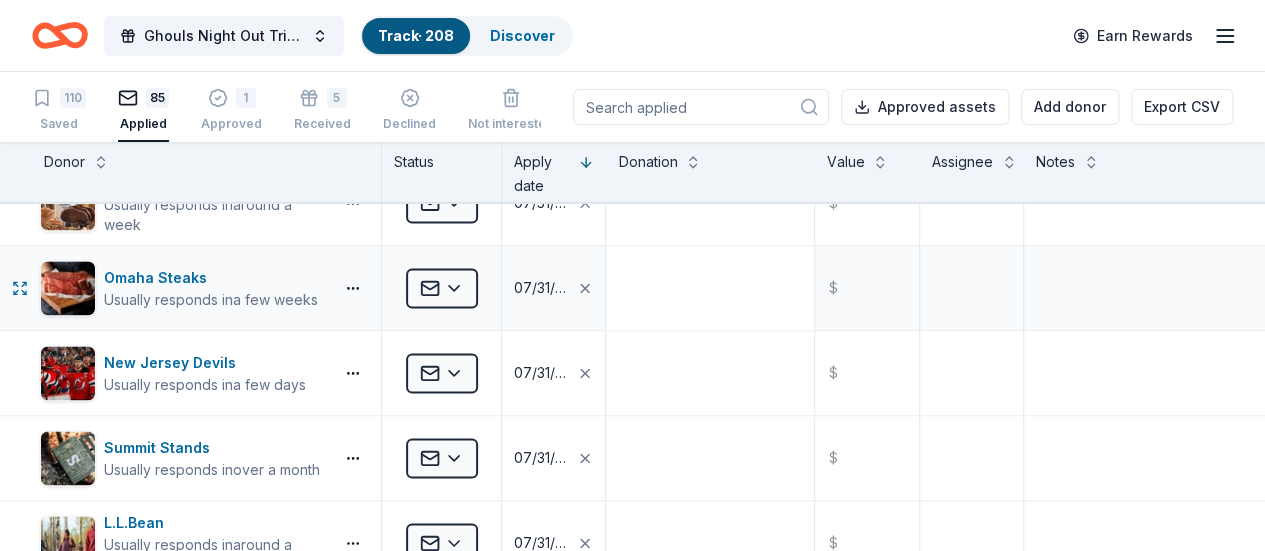 scroll, scrollTop: 1426, scrollLeft: 16, axis: both 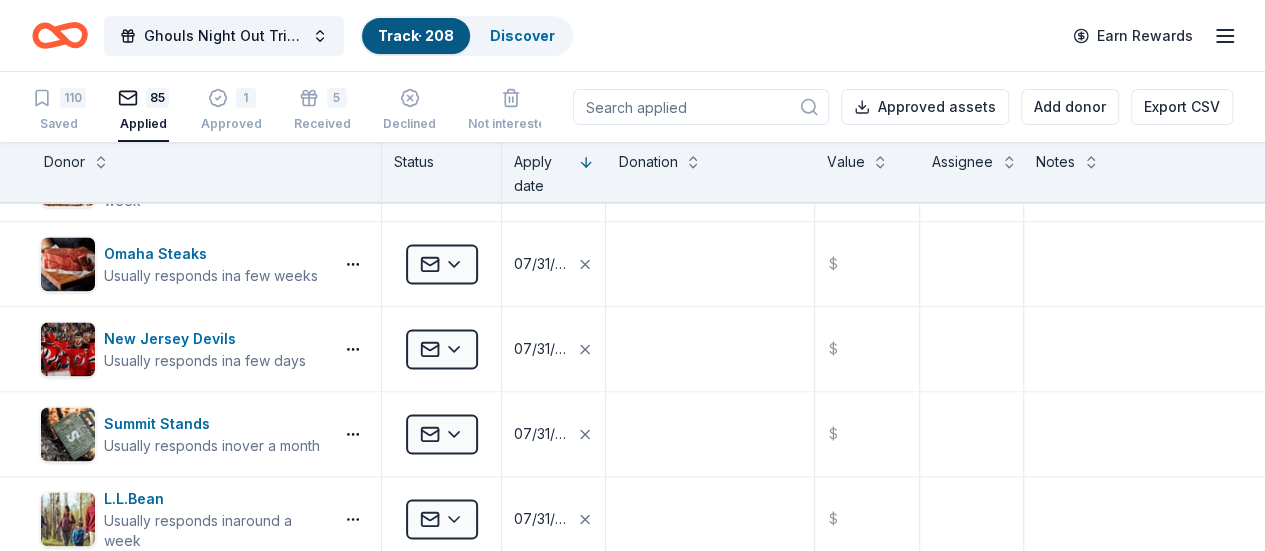 click at bounding box center (701, 107) 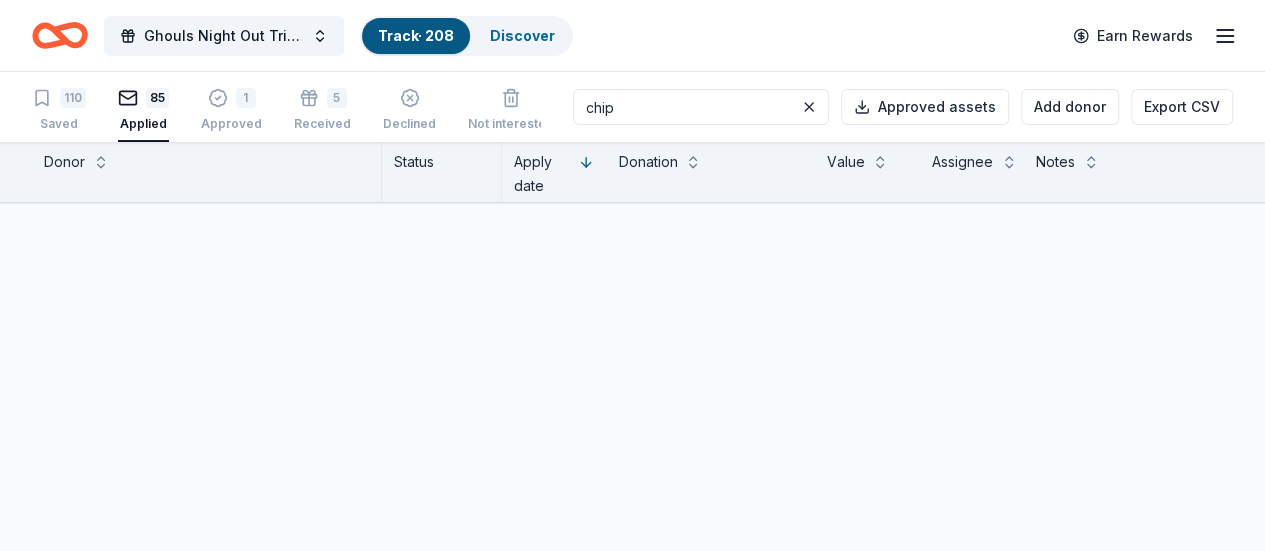 scroll, scrollTop: 17, scrollLeft: 16, axis: both 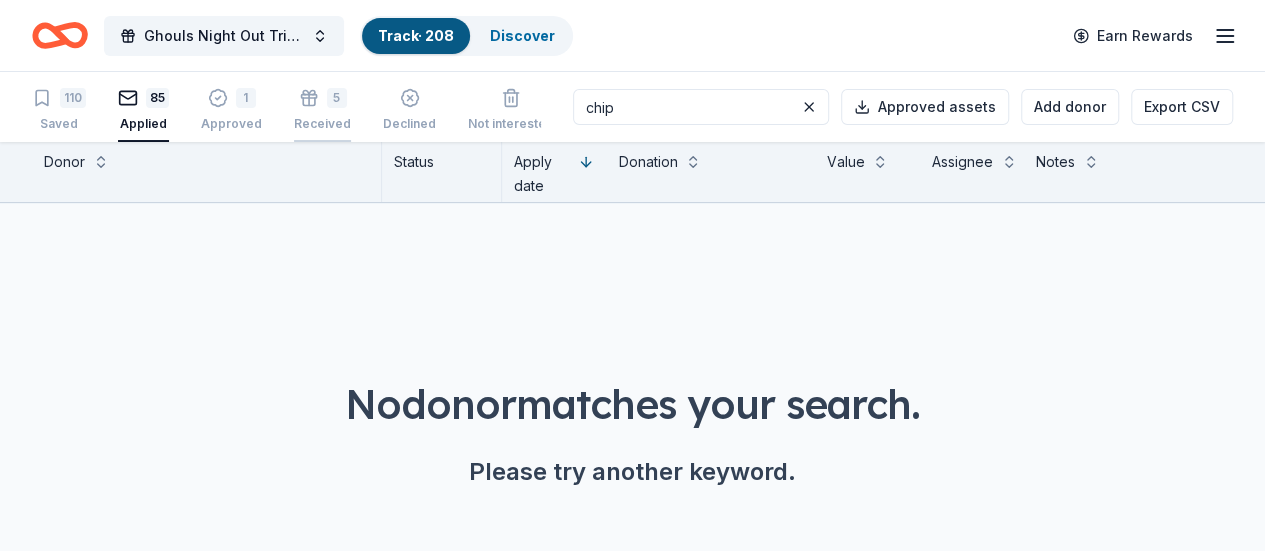 type on "chip" 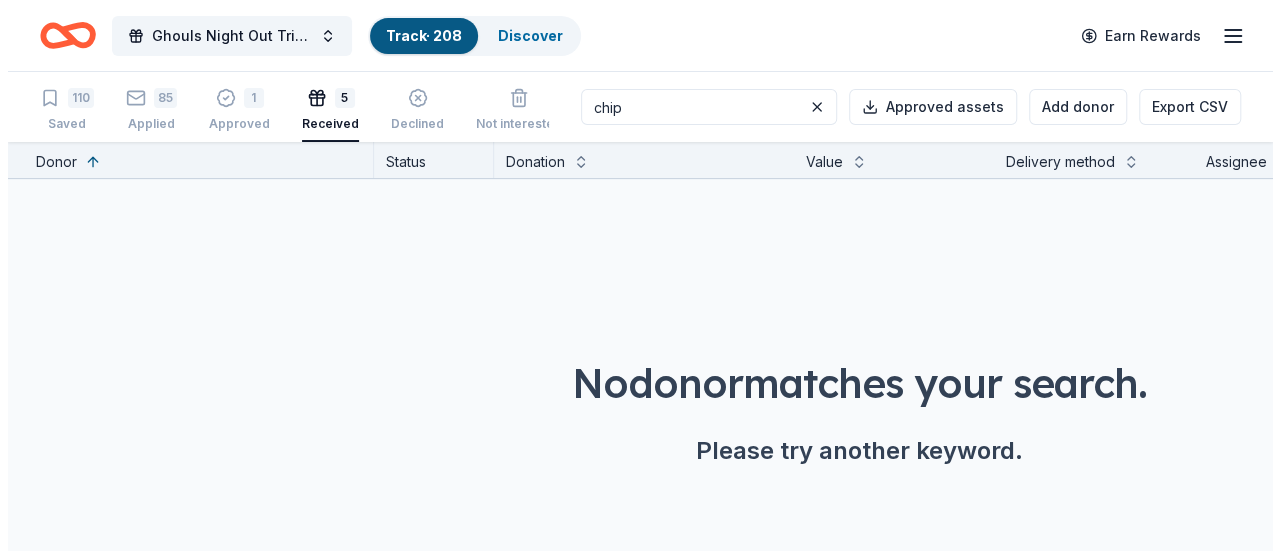 scroll, scrollTop: 0, scrollLeft: 16, axis: horizontal 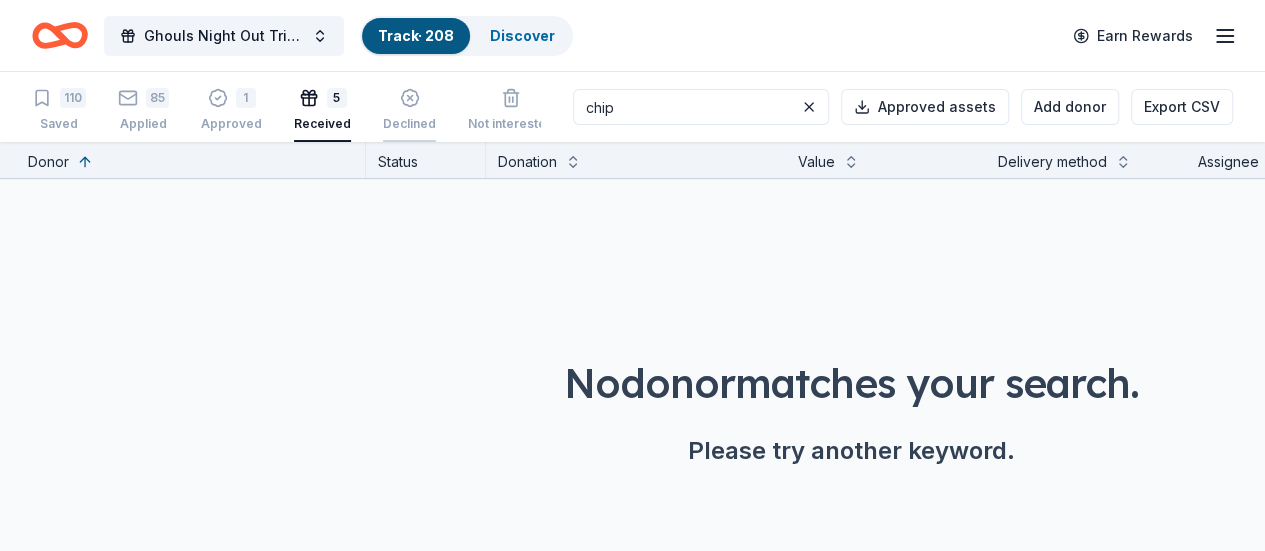 click on "Declined" at bounding box center [409, 124] 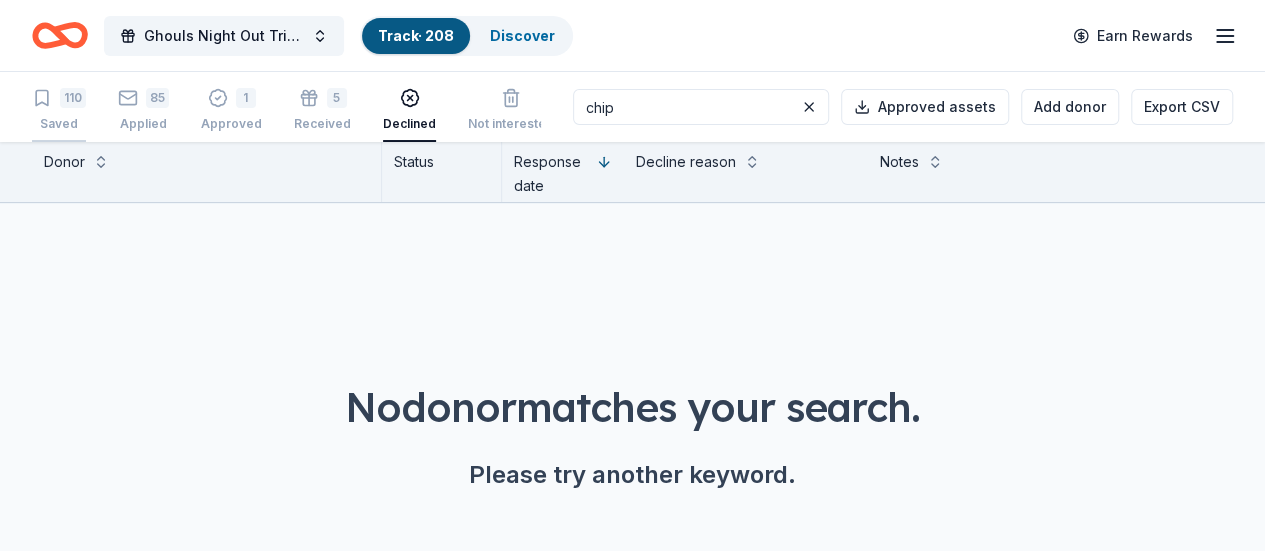 click on "[NUMBER] Saved" at bounding box center (59, 111) 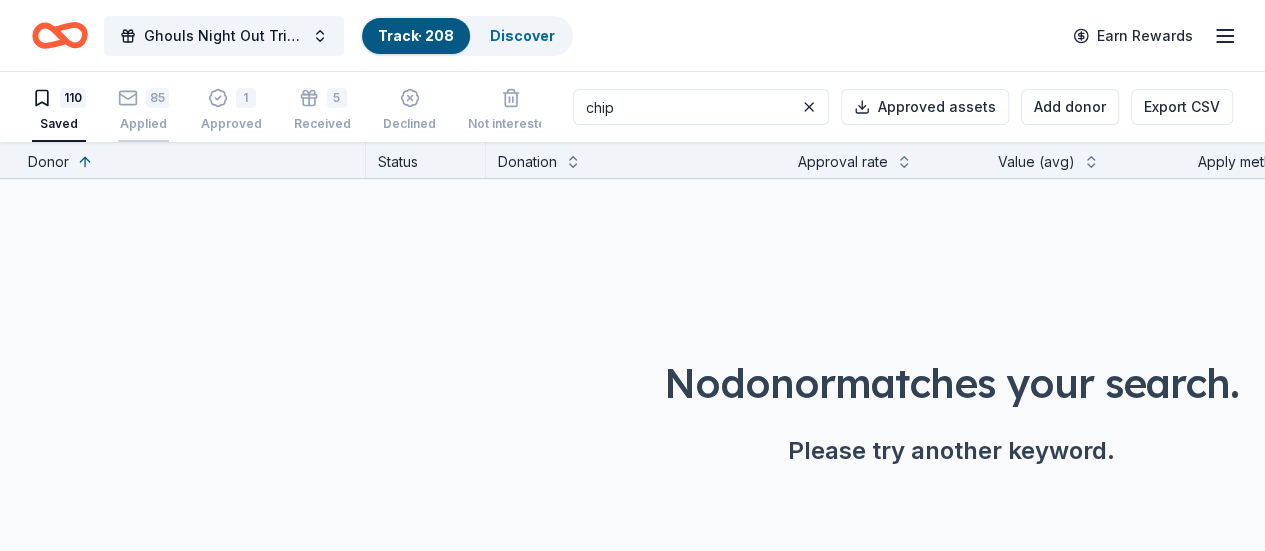 click on "Applied" at bounding box center (143, 114) 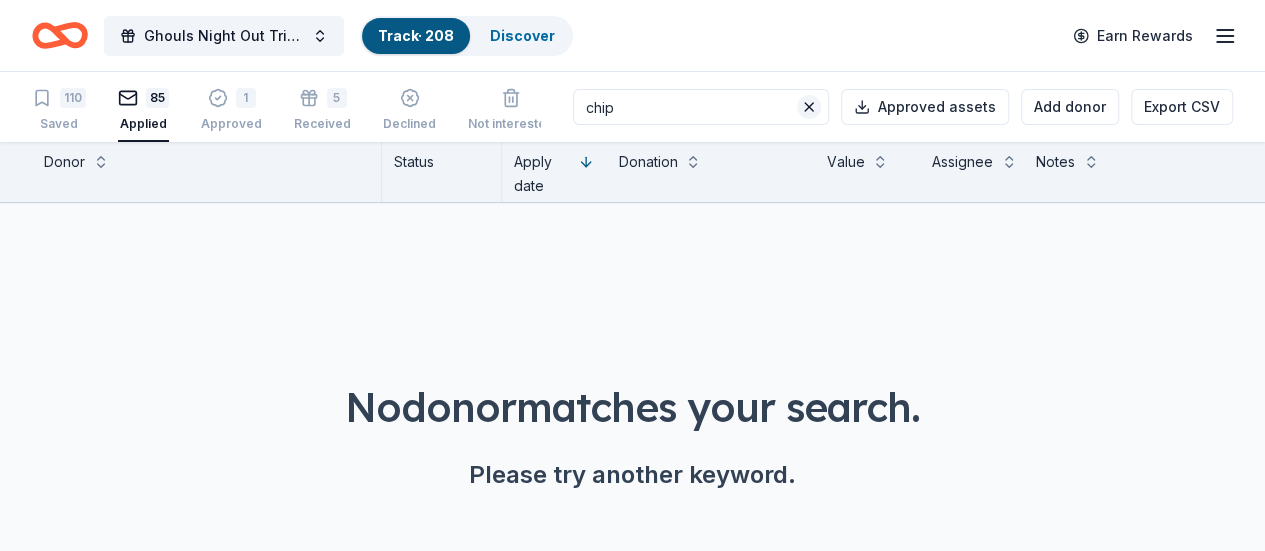 click at bounding box center [809, 107] 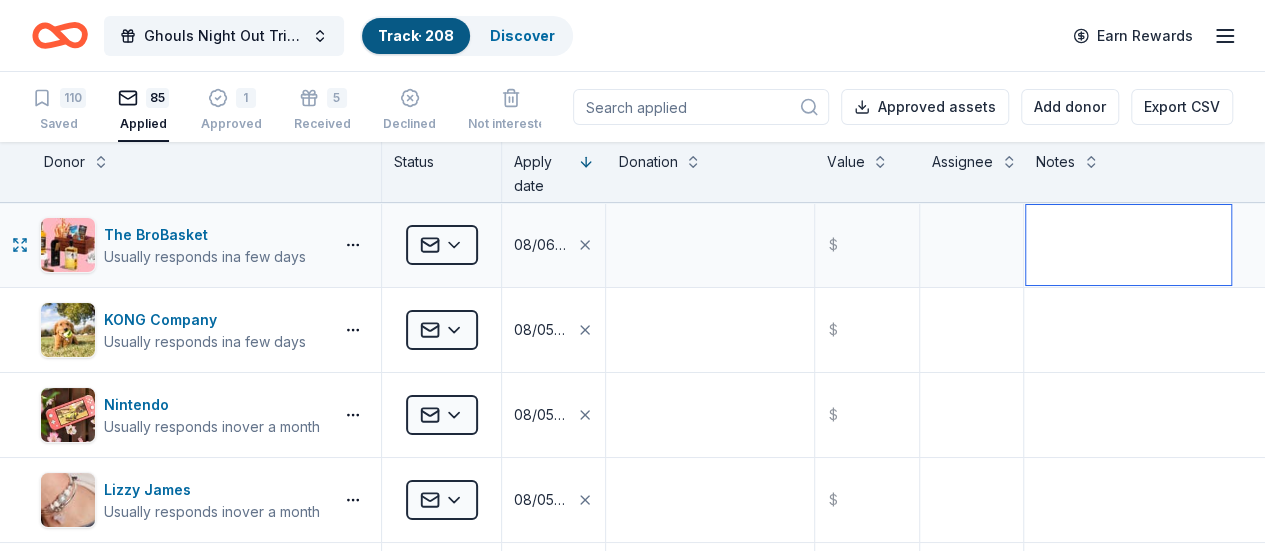 click at bounding box center (1128, 245) 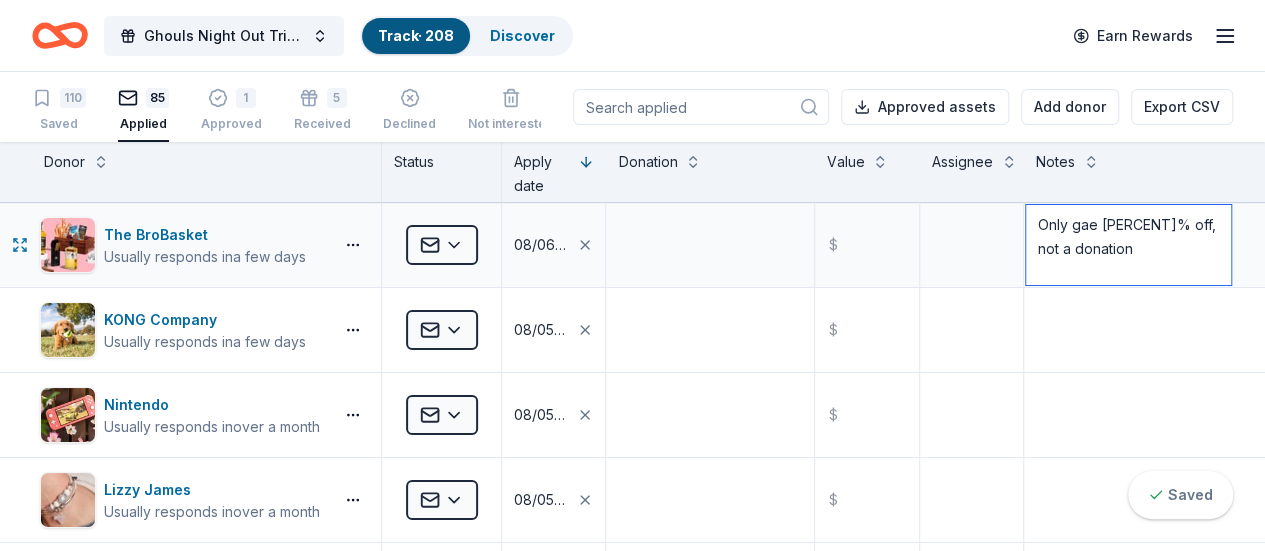 click on "Only gae [PERCENT]% off, not a donation" at bounding box center (1128, 245) 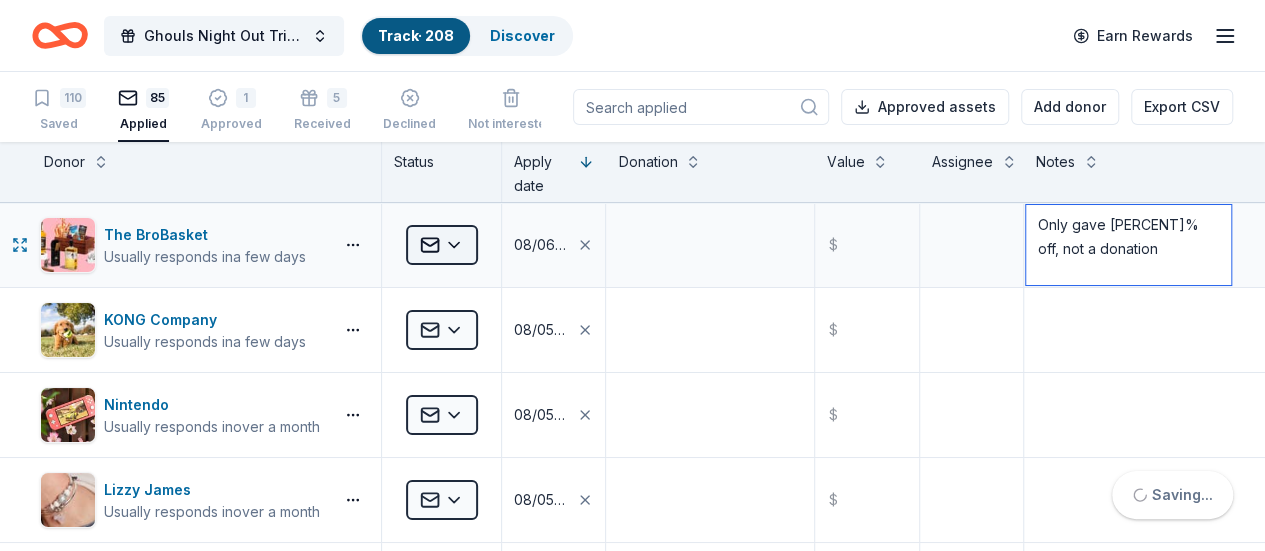type on "Only gave [PERCENT]% off, not a donation" 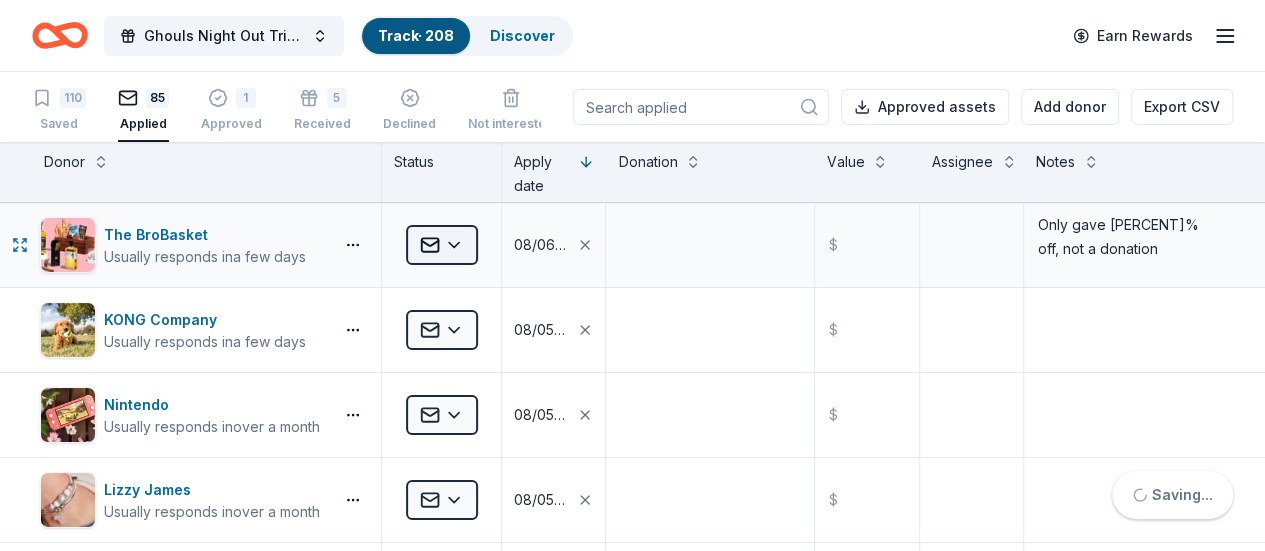 click on "Ghouls Night Out Tricky Tray Track · [NUMBER] Discover Earn Rewards [NUMBER] Saved [NUMBER] Applied [NUMBER] Approved [NUMBER] Received Declined Not interested Approved assets Add donor Export CSV Donor Status Apply date Donation Value Assignee Notes The BroBasket Usually responds in a few days Applied [DATE] $[NUMBER] Only gave [PERCENT]% off, not a donation KONG Company Usually responds in a few days Applied [DATE] $[NUMBER] Nintendo Usually responds in over a month Applied [DATE] $[NUMBER] Lizzy James Usually responds in over a month Applied [DATE] $[NUMBER] Papa John's Usually responds in over a month Applied [DATE] $[NUMBER] Matera’s on Park Applied [DATE] $[NUMBER] Mayo Performing Arts Center Usually responds in over a month Applied [DATE] $[NUMBER] Oriental Trading Usually responds in around a week Applied [DATE] $[NUMBER] Raising Cane's Usually responds in around a week Applied [DATE] $[NUMBER] New York Mets Usually responds in over a month Applied [DATE] $[NUMBER] Philadelphia Wings Usually responds in over a month Applied [DATE] $[NUMBER] Sprouts Farmers Market $" at bounding box center [632, 275] 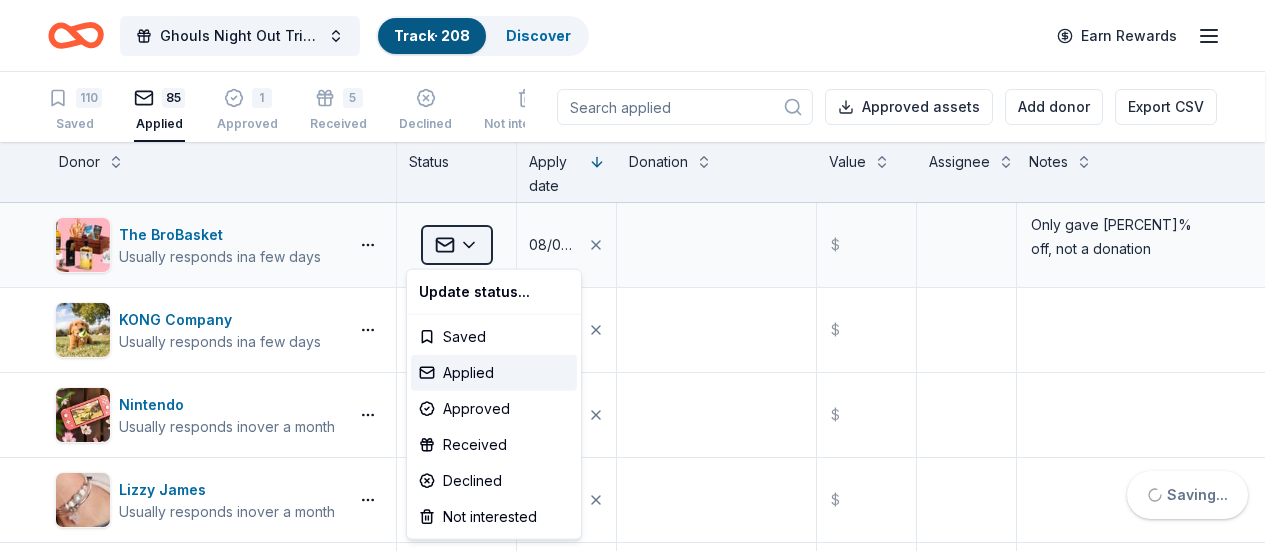 scroll, scrollTop: 0, scrollLeft: 16, axis: horizontal 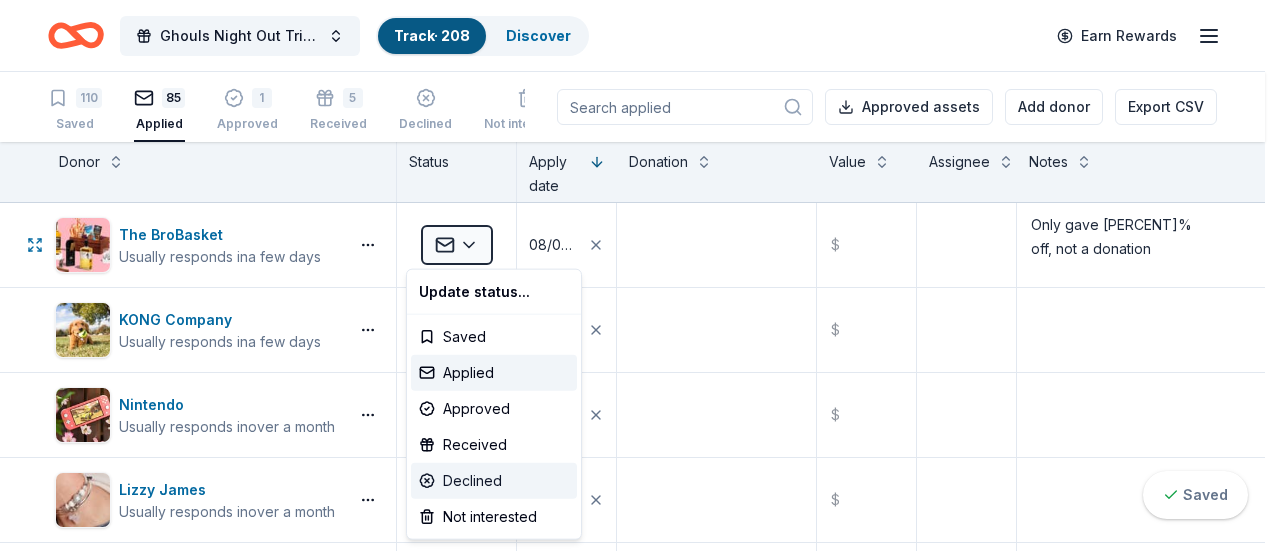 click on "Declined" at bounding box center (494, 481) 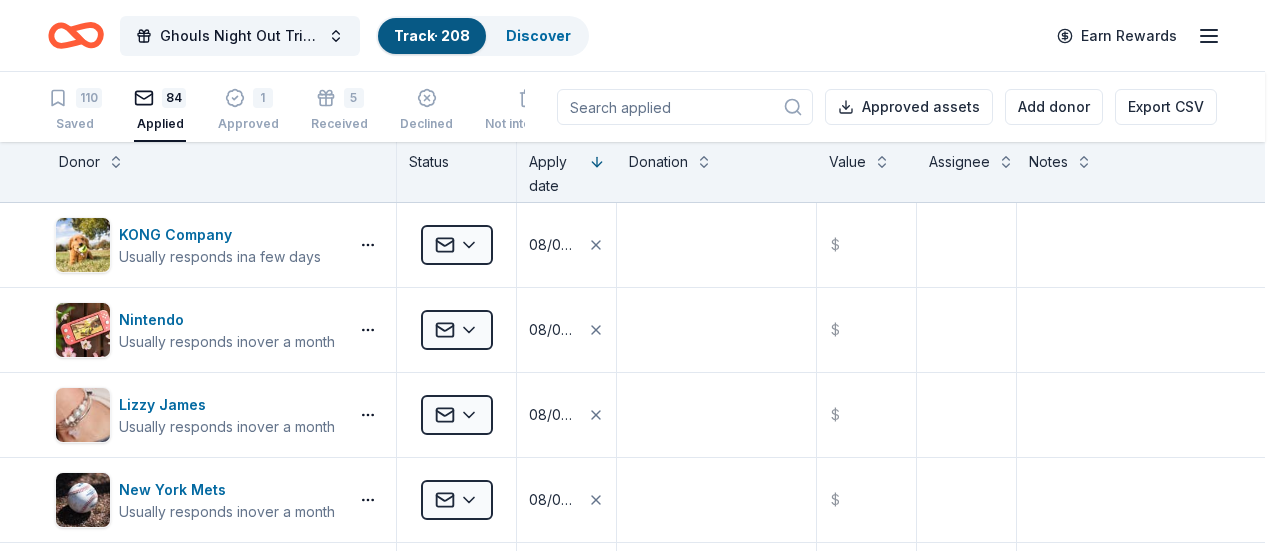 scroll, scrollTop: 0, scrollLeft: 1, axis: horizontal 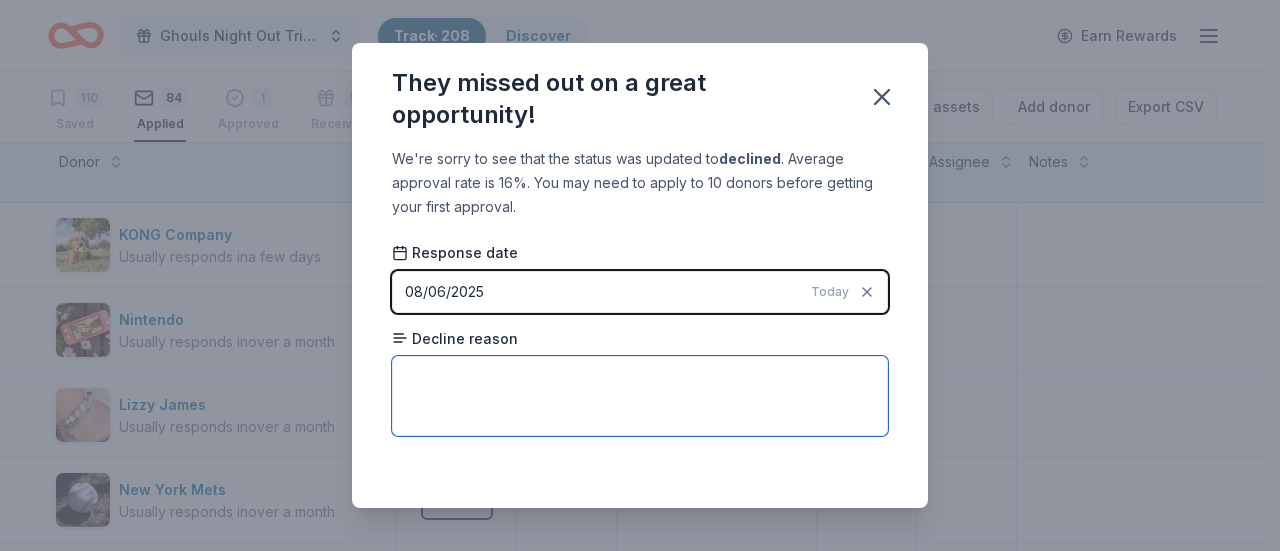click at bounding box center [640, 396] 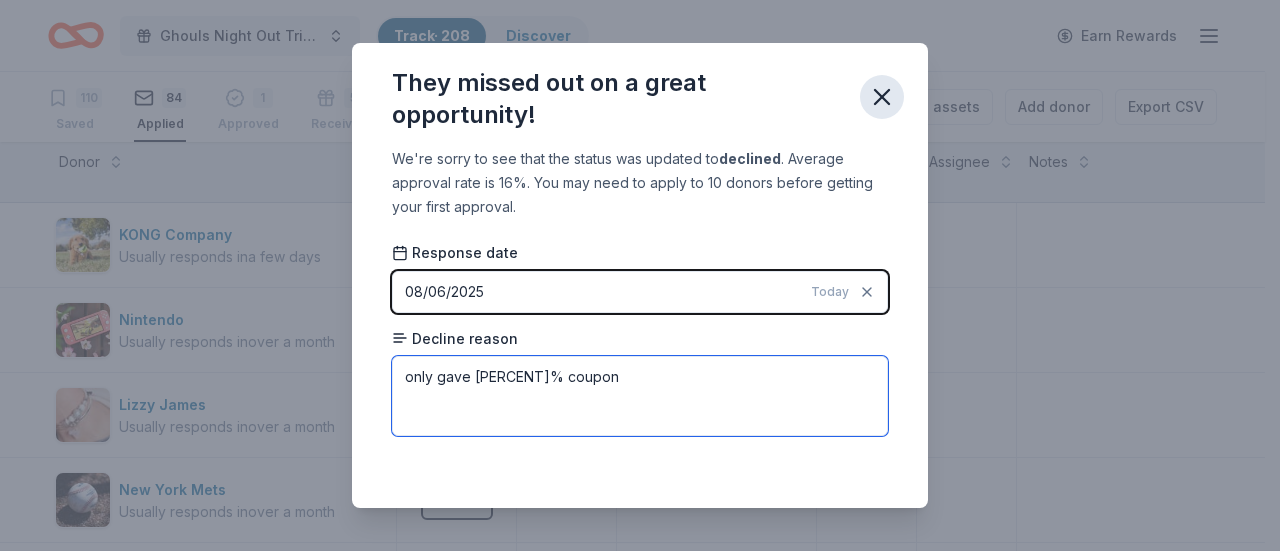 type on "only gave [PERCENT]% coupon" 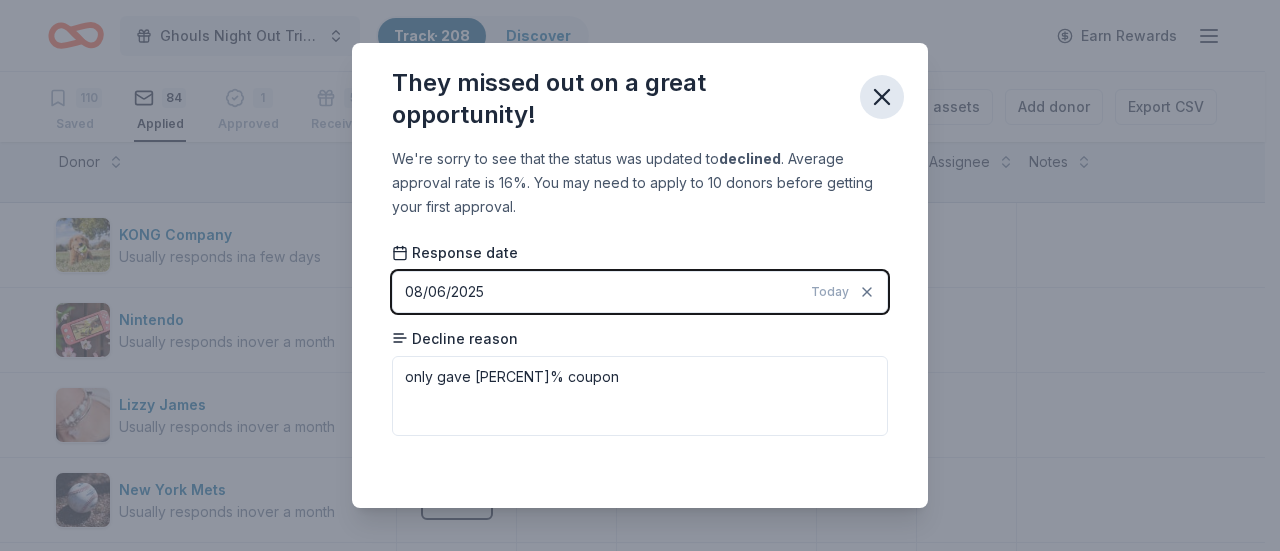 click 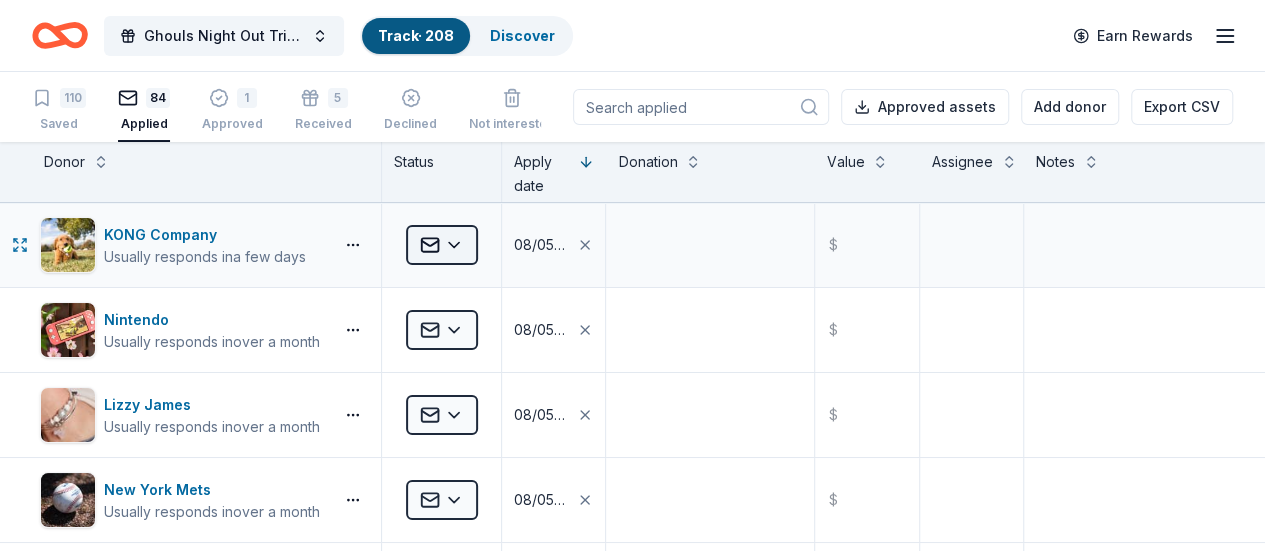 click on "Ghouls Night Out Tricky Tray Track · [NUMBER] Discover Earn Rewards [NUMBER] Saved [NUMBER] Applied [NUMBER] Approved [NUMBER] Received Declined Not interested Approved assets Add donor Export CSV Donor Status Apply date Donation Value Assignee Notes KONG Company Usually responds in a few days Applied [DATE] $[NUMBER] Nintendo Usually responds in over a month Applied [DATE] $[NUMBER] Lizzy James Usually responds in over a month Applied [DATE] $[NUMBER] New York Mets Usually responds in over a month Applied [DATE] $[NUMBER] Papa John's Usually responds in over a month Applied [DATE] $[NUMBER] Oriental Trading Usually responds in around a week Applied [DATE] $[NUMBER] Matera’s on Park Applied [DATE] $[NUMBER] Raising Cane's Usually responds in around a week Applied [DATE] $[NUMBER] Mayo Performing Arts Center Usually responds in over a month Applied [DATE] $[NUMBER] Omaha Steaks Usually responds in a few weeks Applied [DATE] $[NUMBER] SoJo Spa Club Usually responds in over a month Applied [DATE] $[NUMBER] The Funplex Applied [DATE] $[NUMBER] Storybook Land Applied $[NUMBER] $[NUMBER] $[NUMBER]" at bounding box center (632, 275) 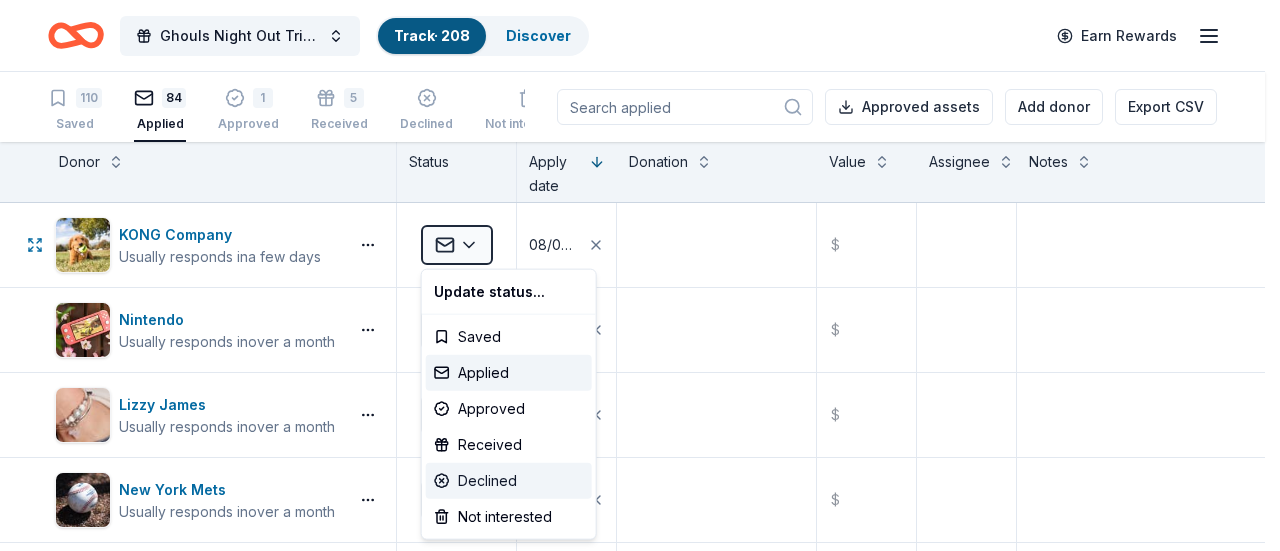 click on "Declined" at bounding box center (509, 481) 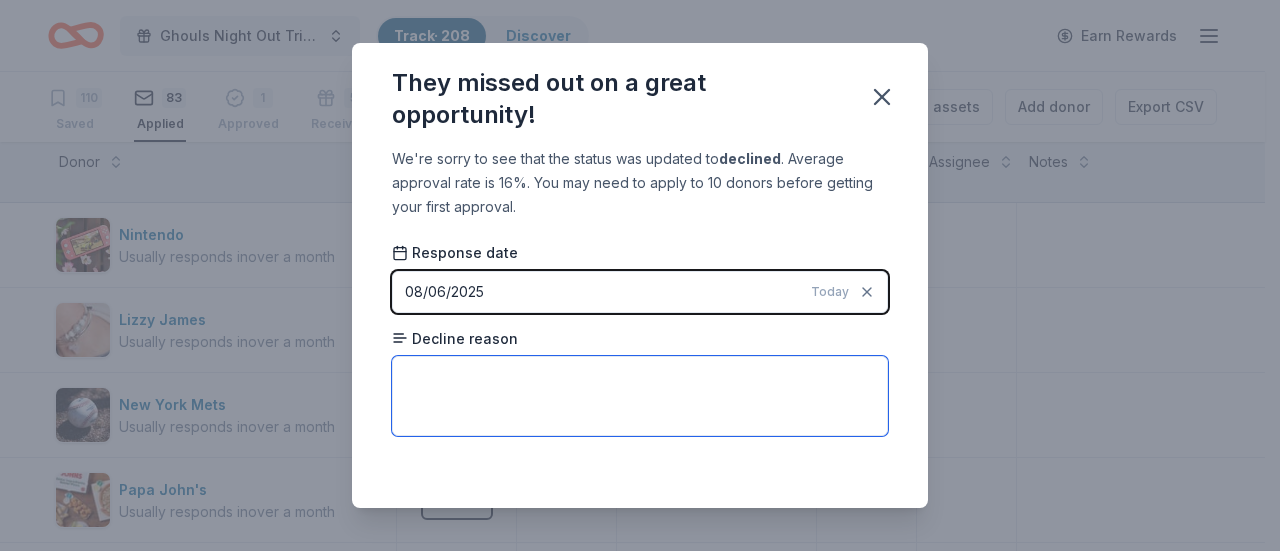 click at bounding box center (640, 396) 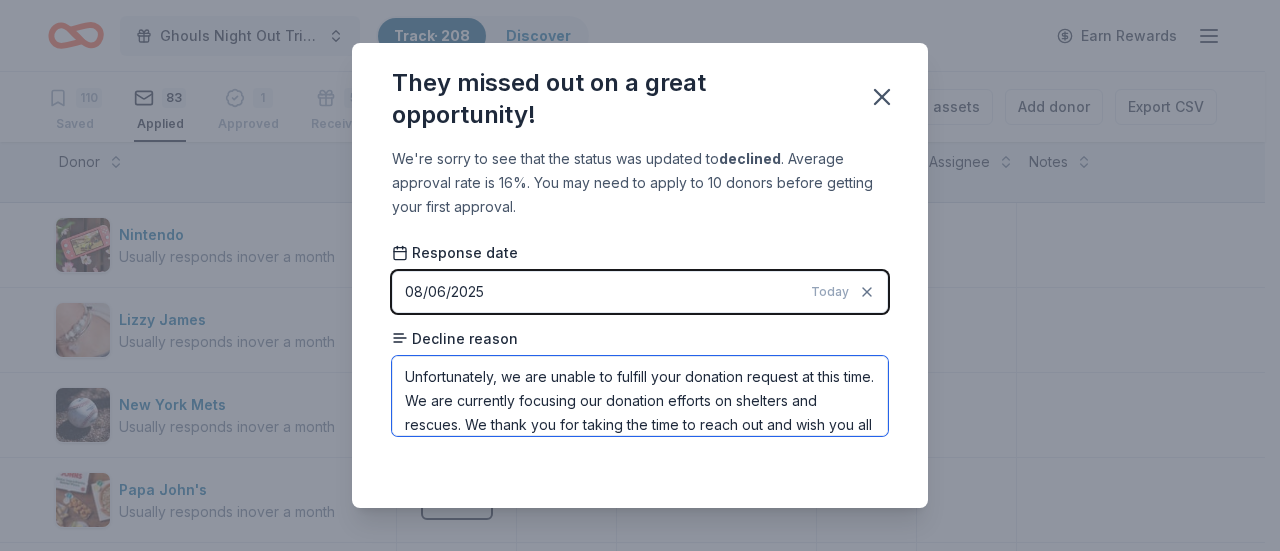 scroll, scrollTop: 94, scrollLeft: 0, axis: vertical 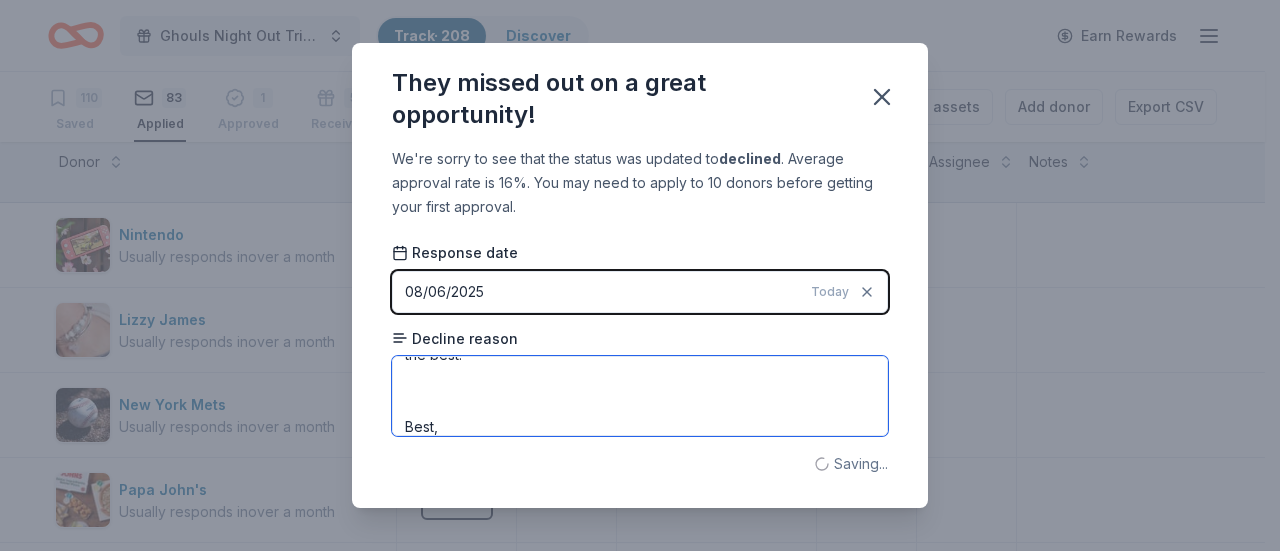 drag, startPoint x: 513, startPoint y: 407, endPoint x: 408, endPoint y: 396, distance: 105.574615 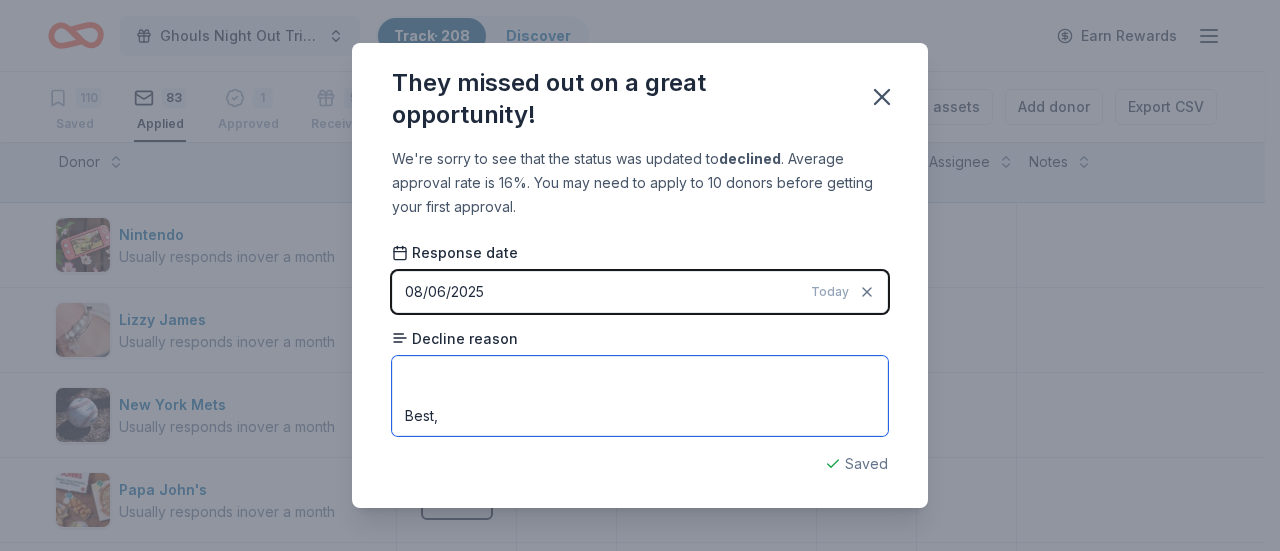 drag, startPoint x: 408, startPoint y: 372, endPoint x: 466, endPoint y: 434, distance: 84.89994 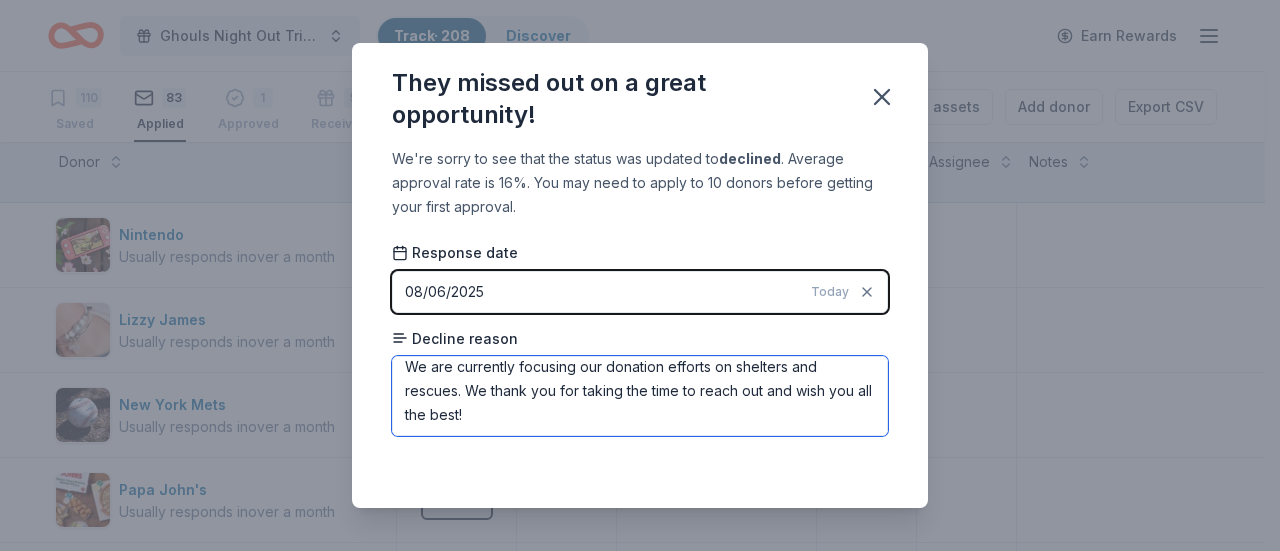 scroll, scrollTop: 33, scrollLeft: 0, axis: vertical 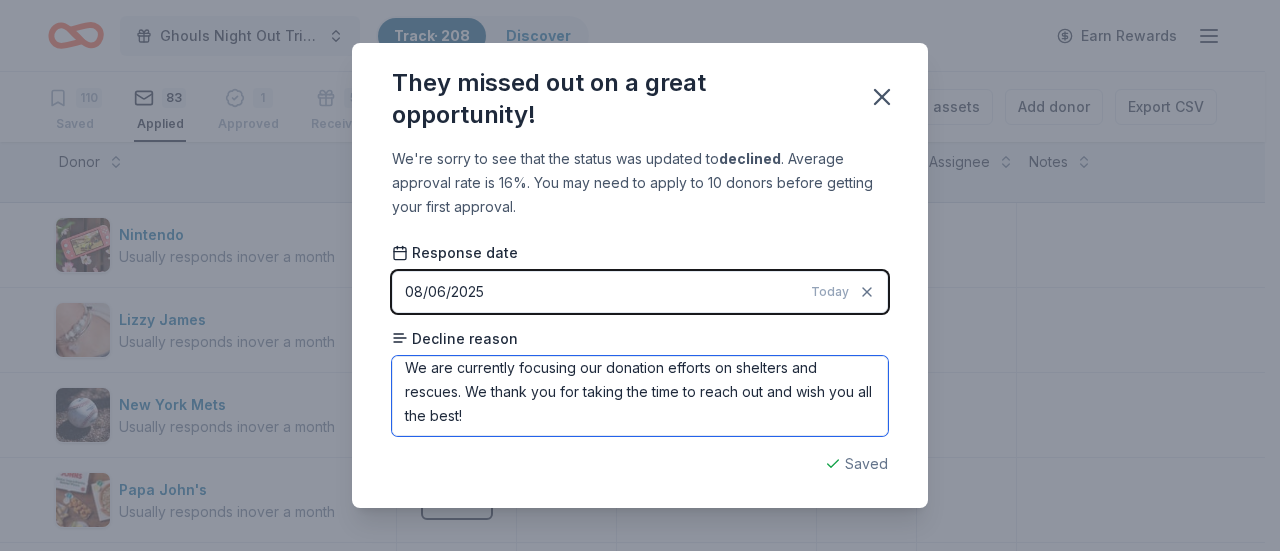 drag, startPoint x: 507, startPoint y: 419, endPoint x: 471, endPoint y: 387, distance: 48.166378 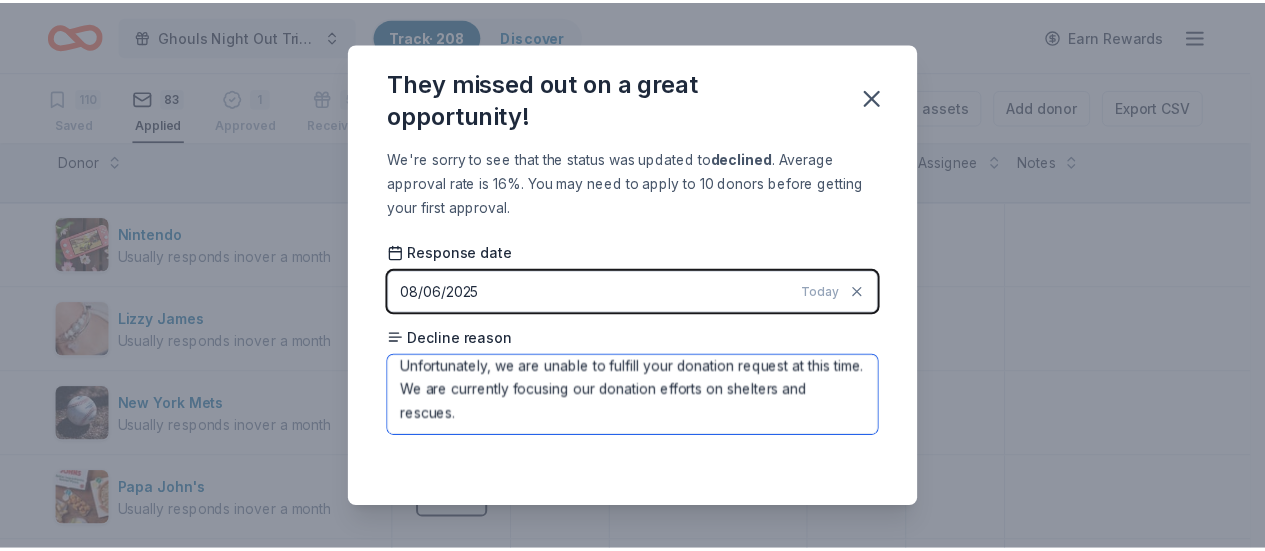 scroll, scrollTop: 9, scrollLeft: 0, axis: vertical 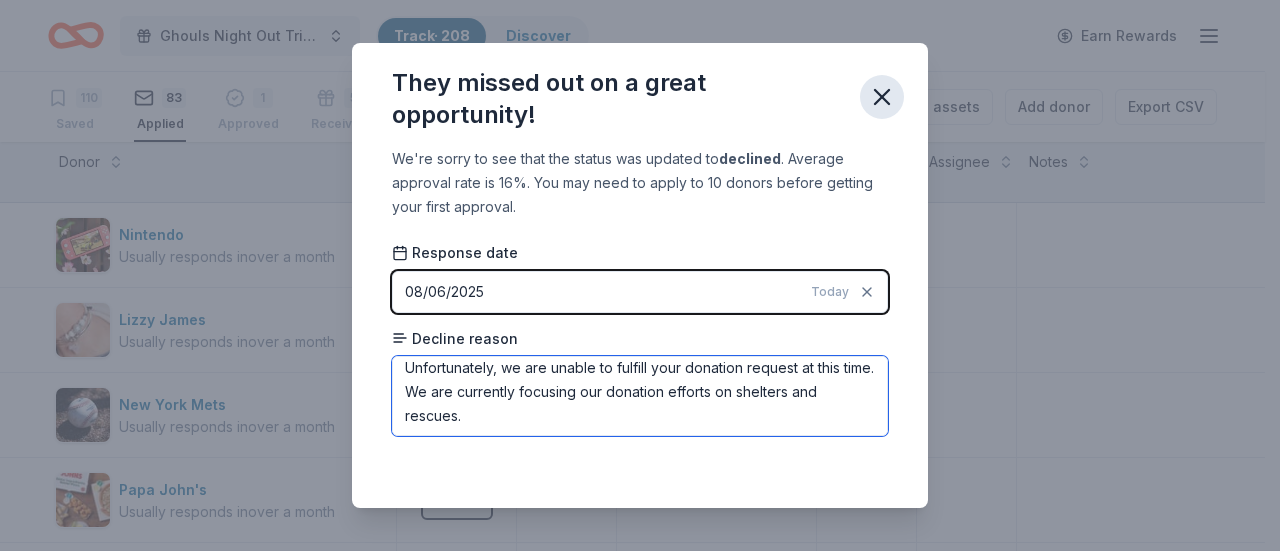 type on "Unfortunately, we are unable to fulfill your donation request at this time. We are currently focusing our donation efforts on shelters and rescues." 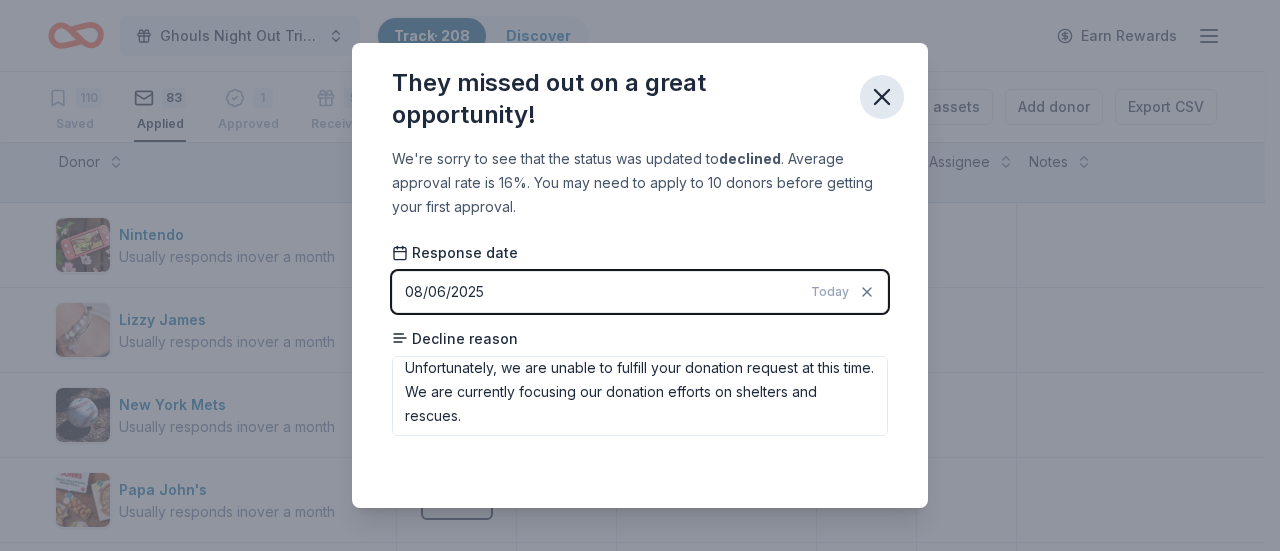 click 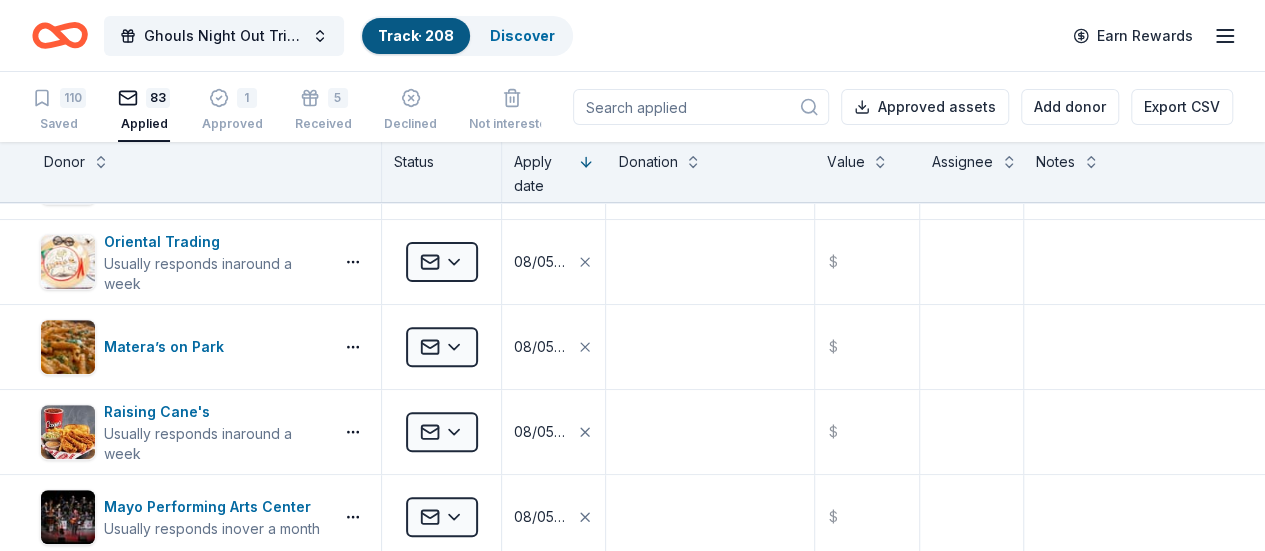 scroll, scrollTop: 324, scrollLeft: 1, axis: both 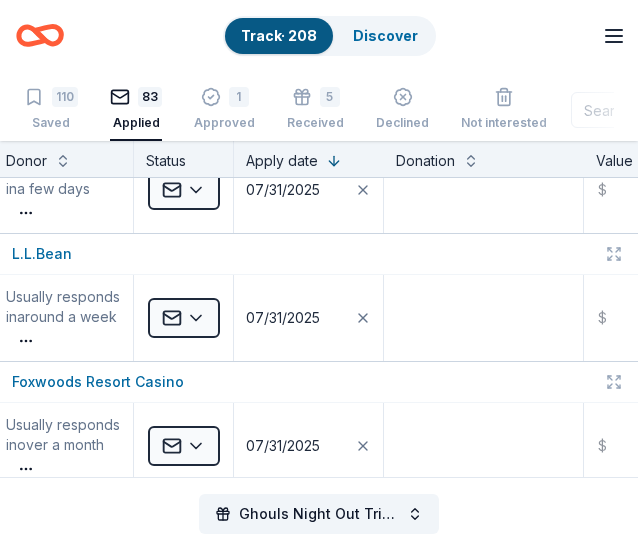 click on "[NUMBER] Saved [NUMBER] Applied [NUMBER] Approved [NUMBER] Received Declined Not interested Approved assets Add donor Export CSV" at bounding box center [319, 106] 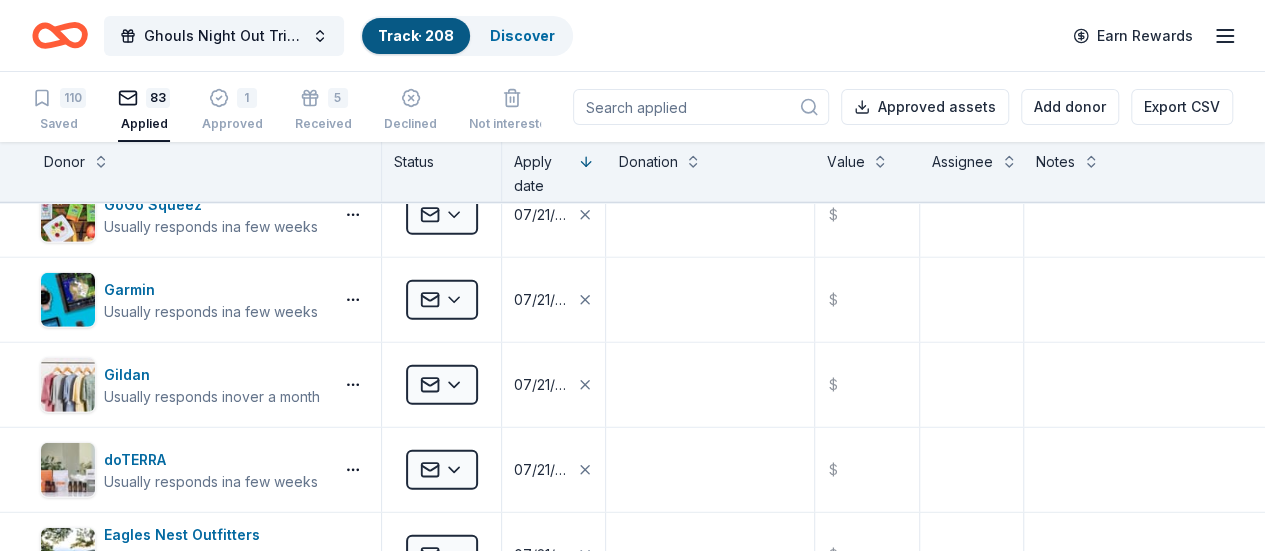 scroll, scrollTop: 2056, scrollLeft: 6, axis: both 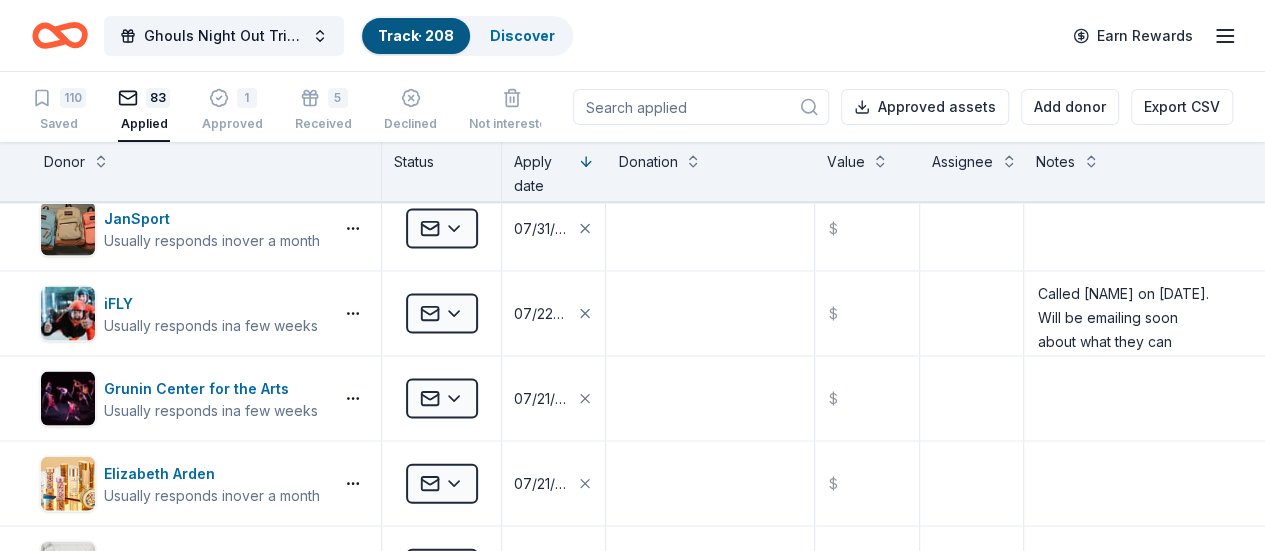 click at bounding box center [701, 107] 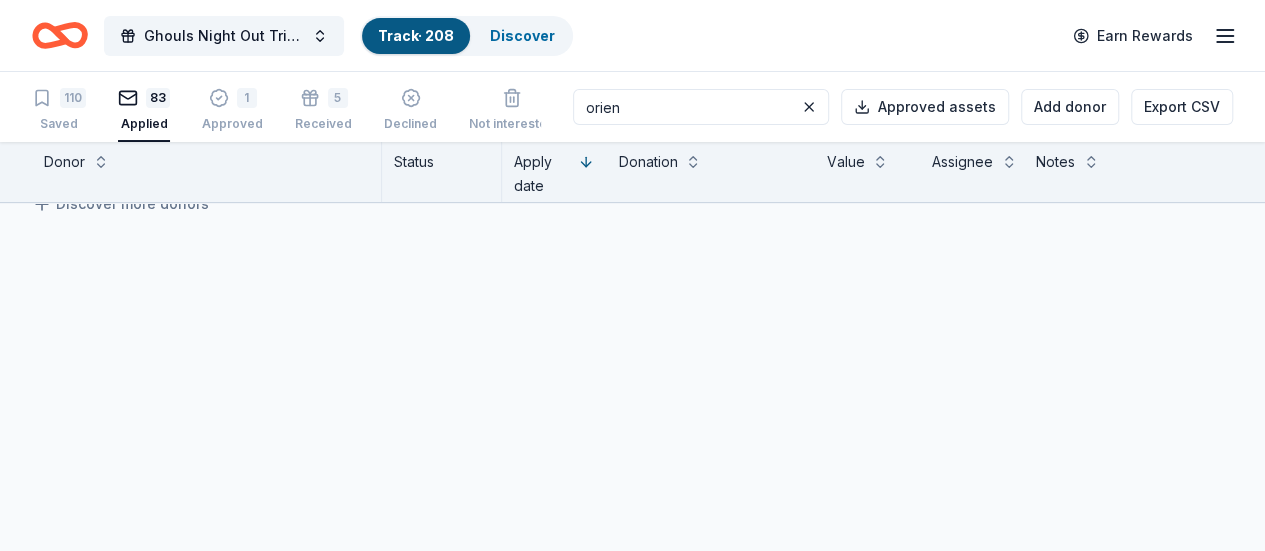 scroll, scrollTop: 126, scrollLeft: 6, axis: both 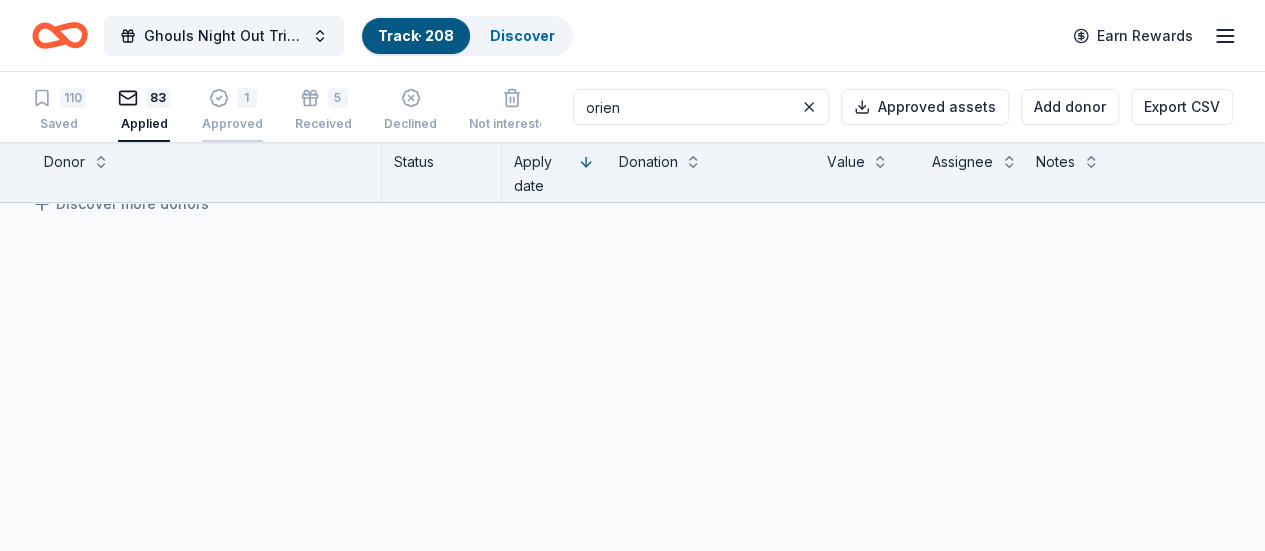 click on "Approved" at bounding box center [232, 124] 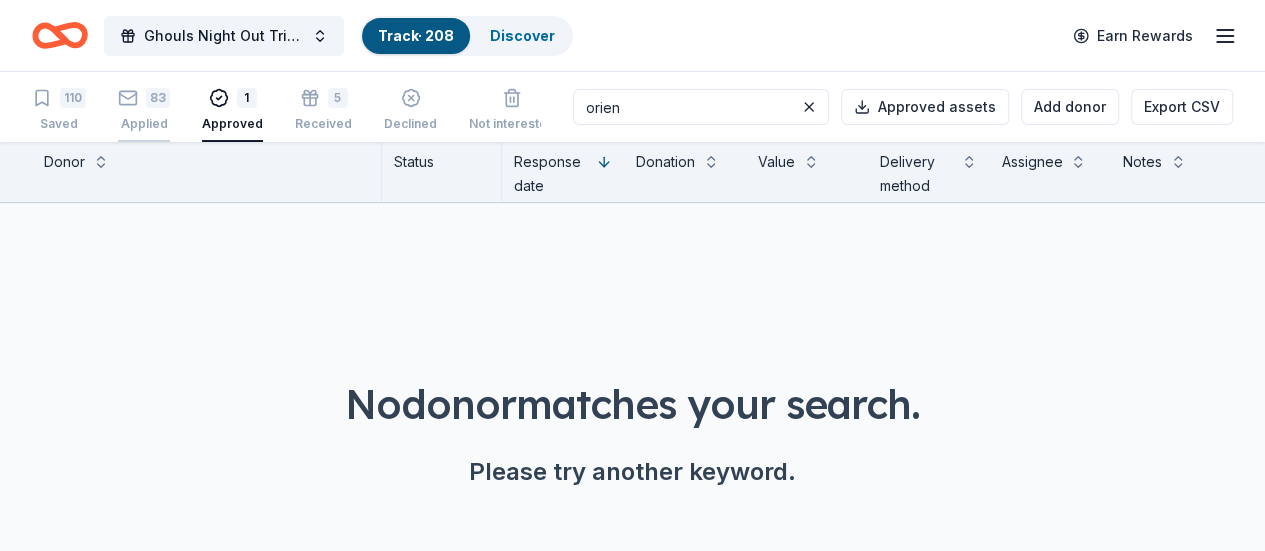 click on "83 Applied" at bounding box center (144, 105) 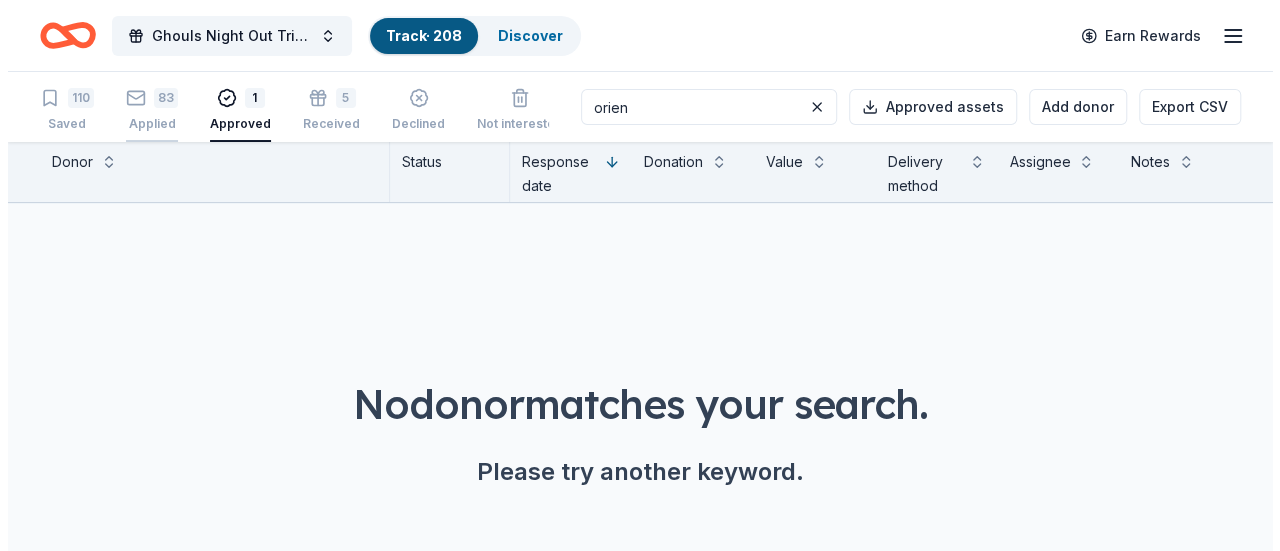 scroll, scrollTop: 126, scrollLeft: 6, axis: both 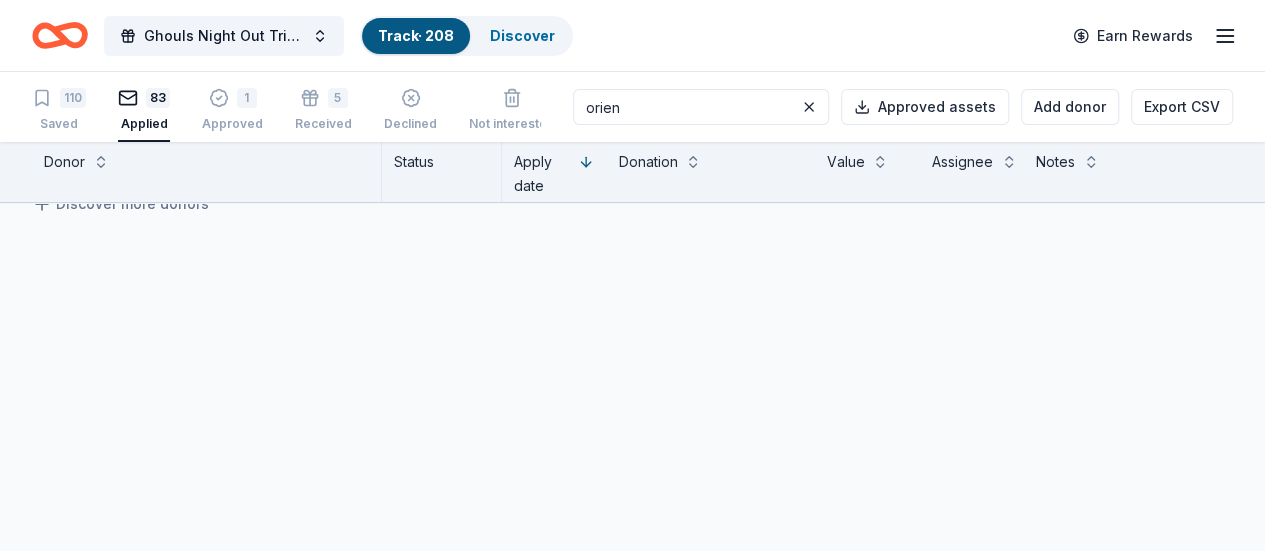 click on "orien" at bounding box center (701, 107) 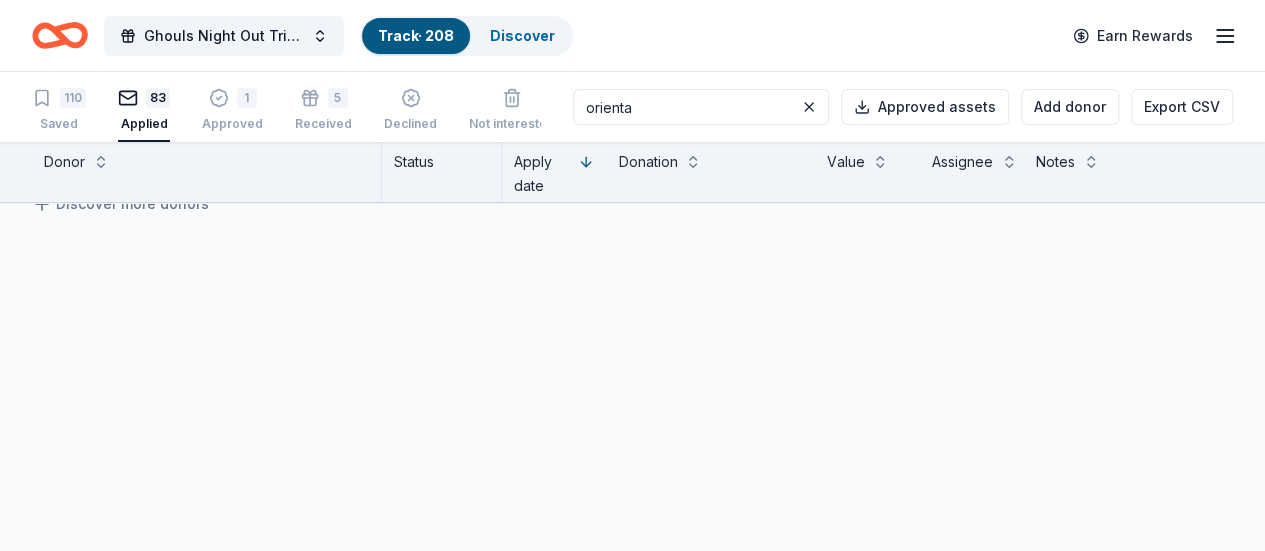 type on "oriental" 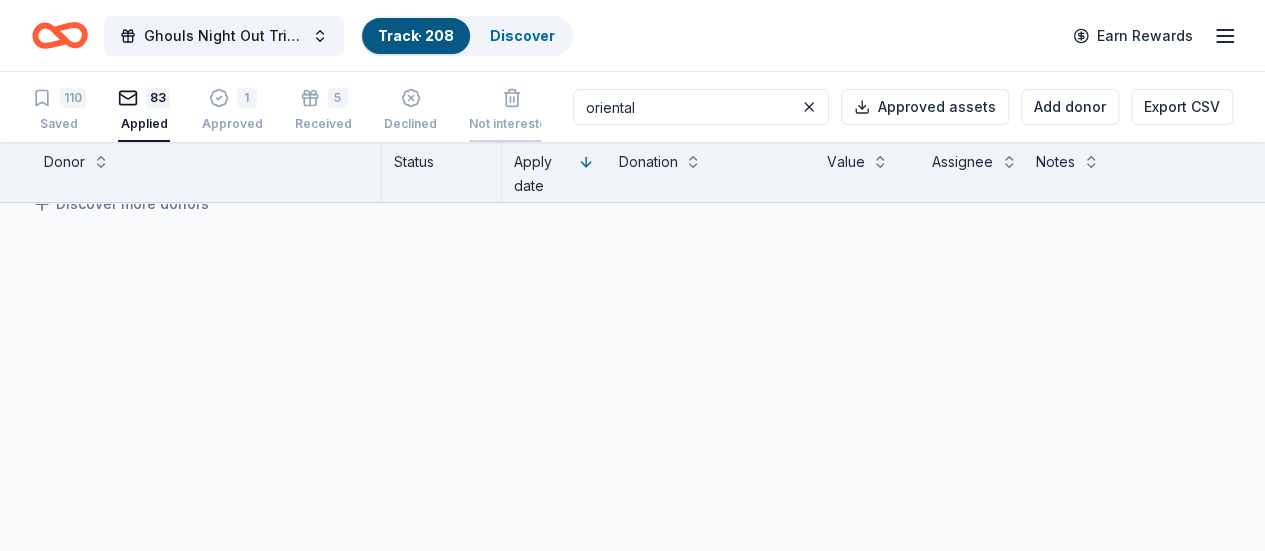 drag, startPoint x: 594, startPoint y: 105, endPoint x: 528, endPoint y: 104, distance: 66.007576 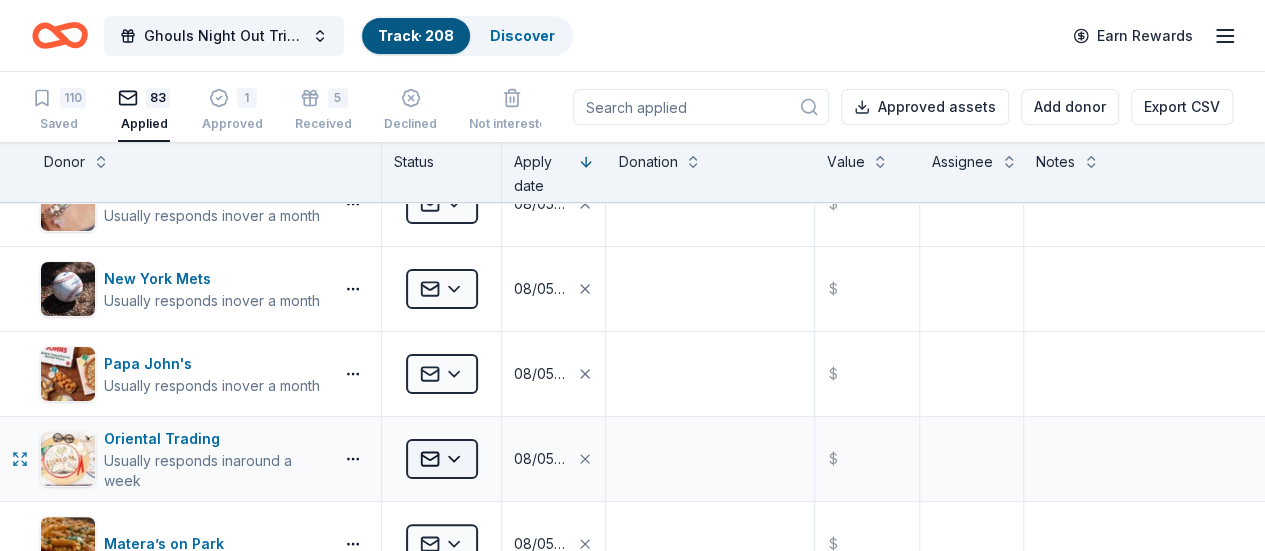 type 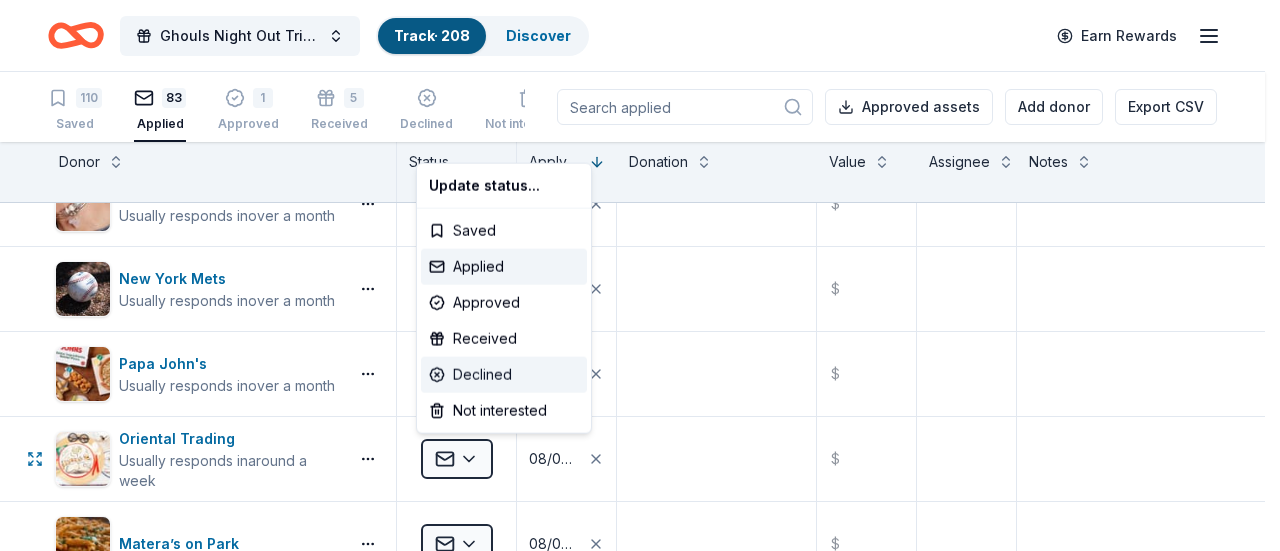 click on "Declined" at bounding box center (504, 375) 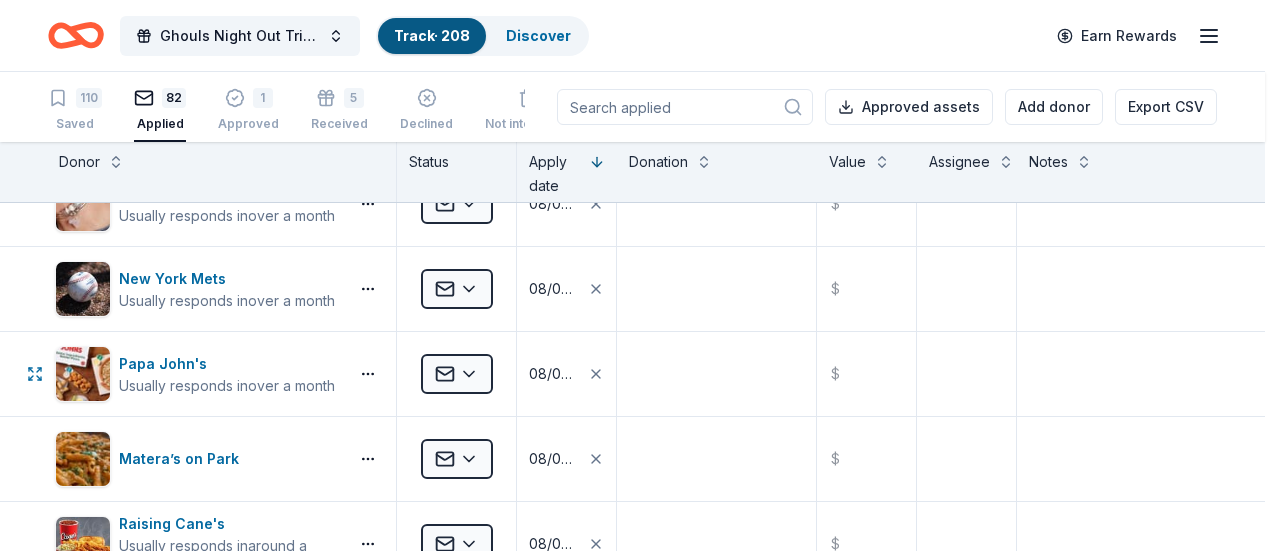 scroll, scrollTop: 126, scrollLeft: 1, axis: both 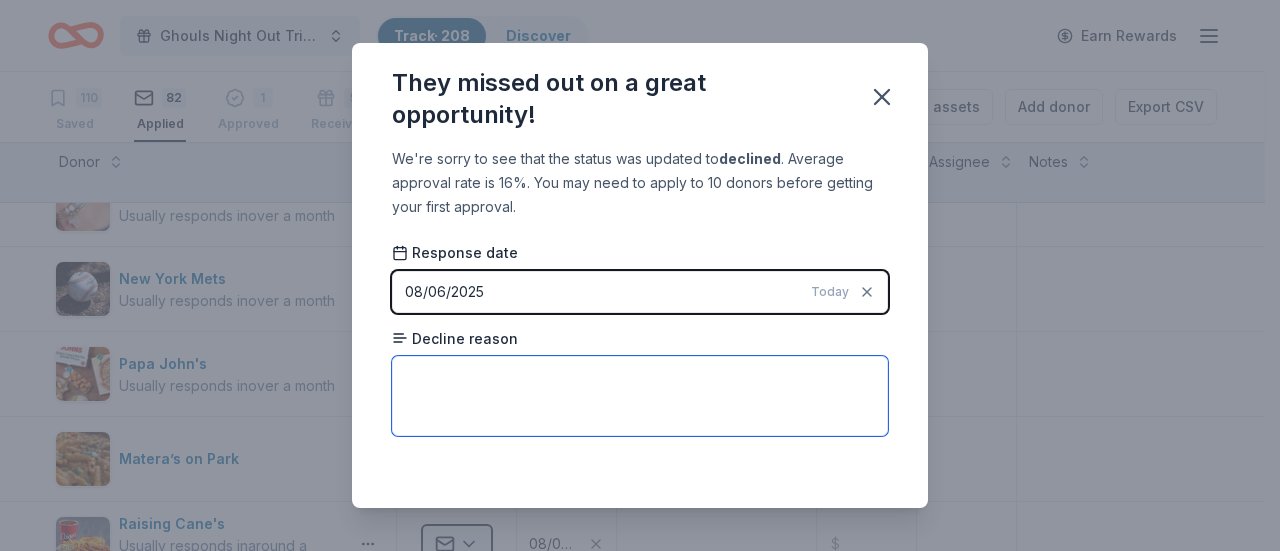 click at bounding box center (640, 396) 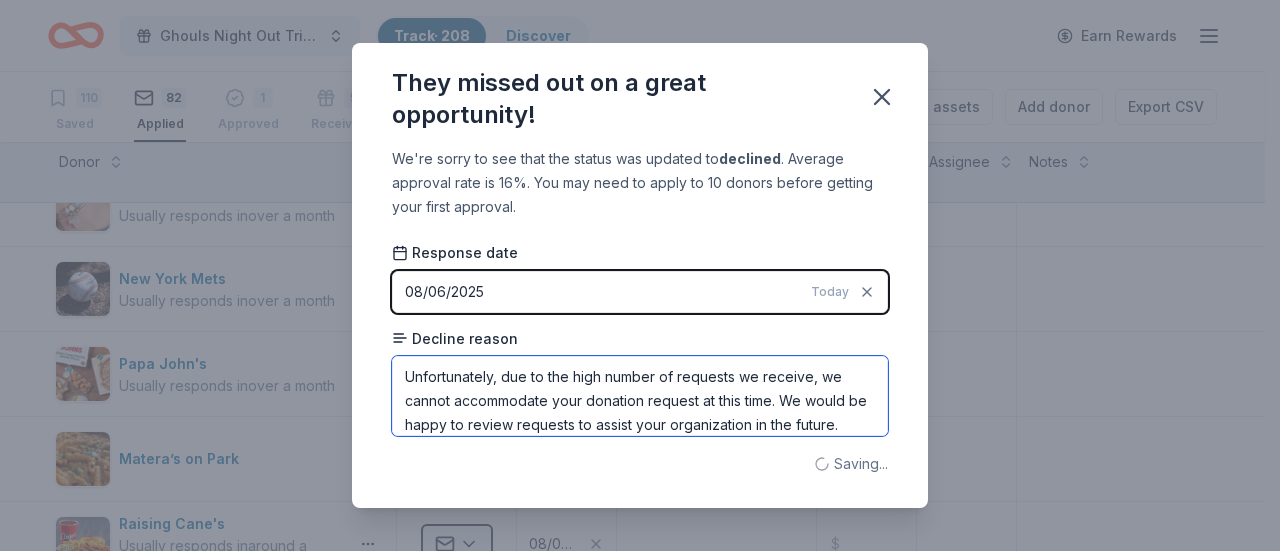 scroll, scrollTop: 9, scrollLeft: 0, axis: vertical 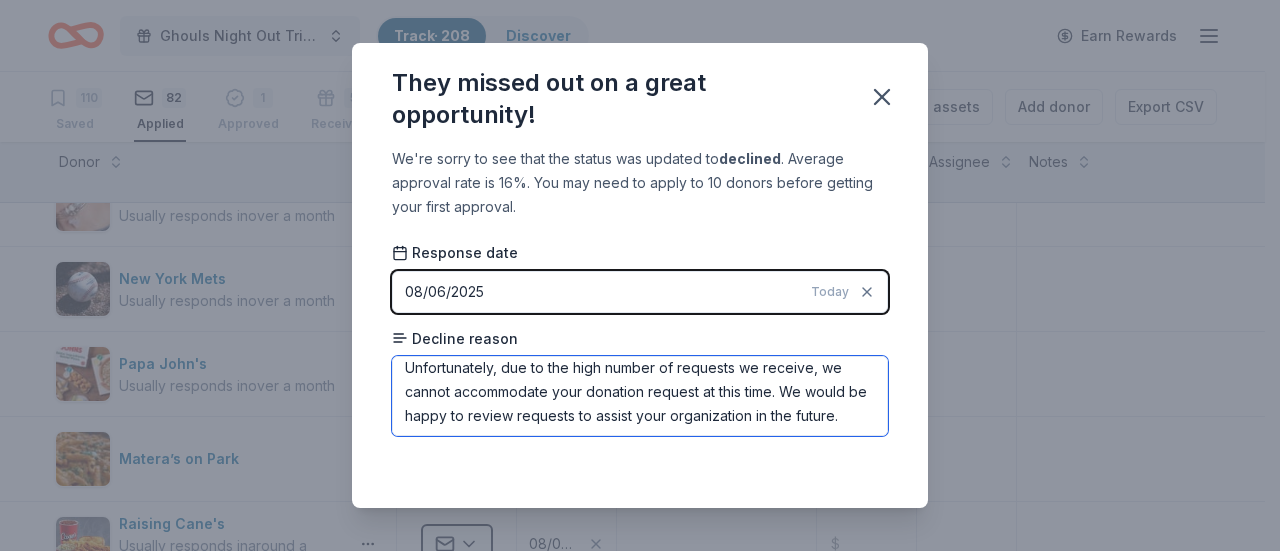 drag, startPoint x: 865, startPoint y: 420, endPoint x: 787, endPoint y: 394, distance: 82.219215 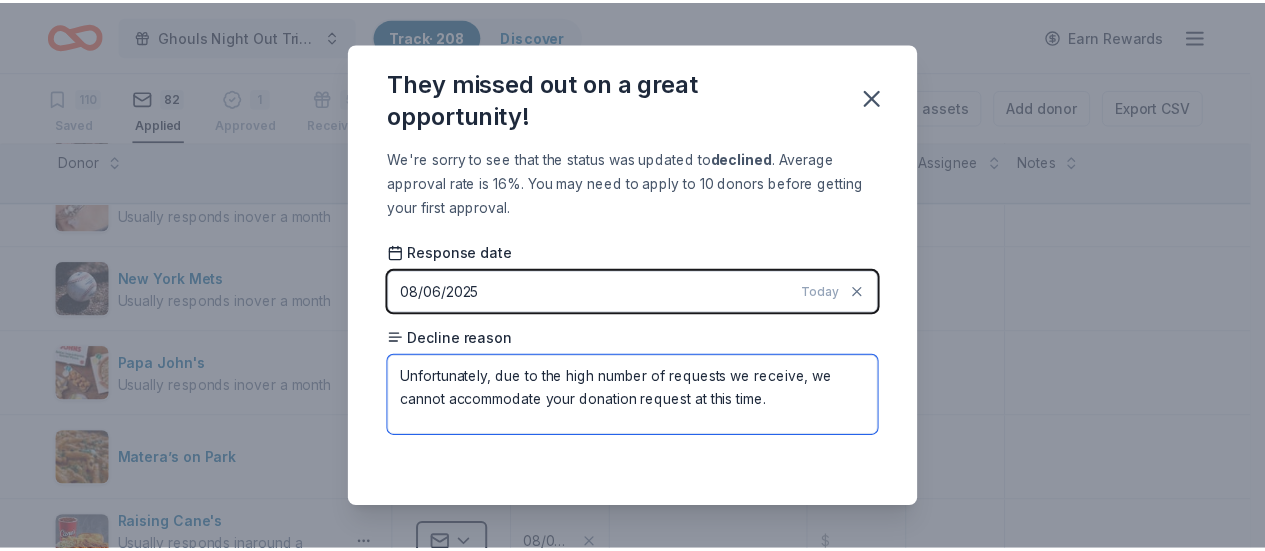 scroll, scrollTop: 0, scrollLeft: 0, axis: both 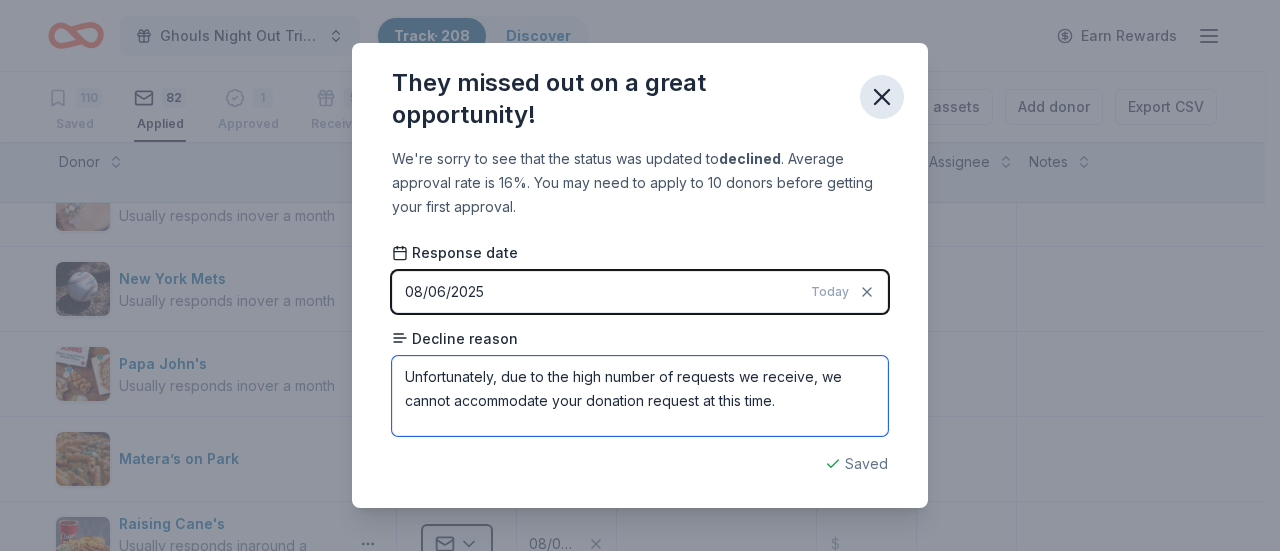 type on "Unfortunately, due to the high number of requests we receive, we cannot accommodate your donation request at this time." 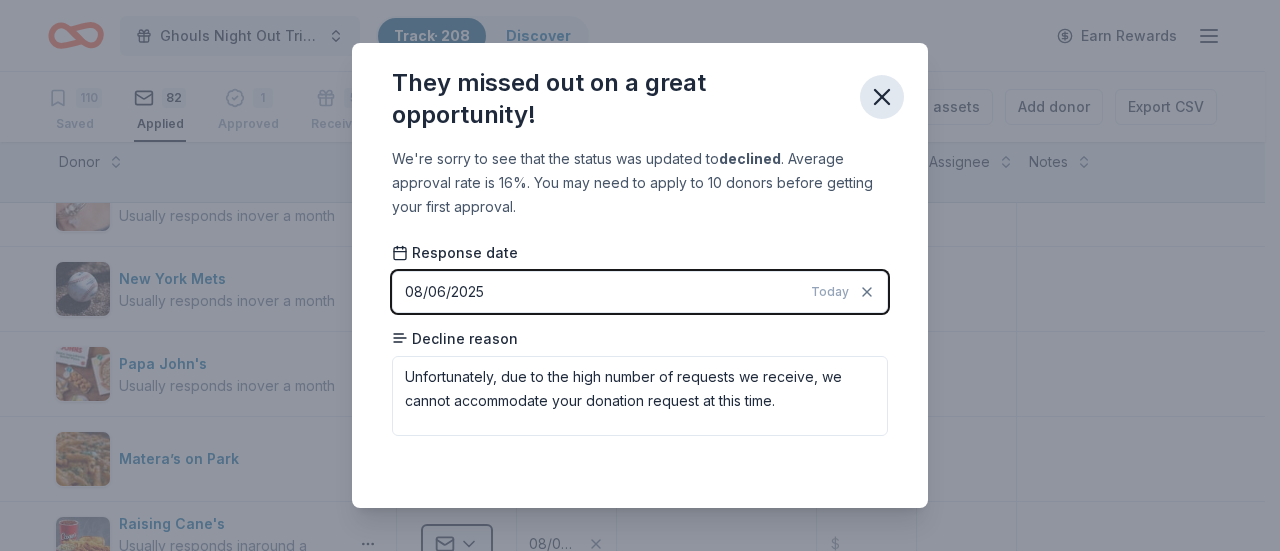 click 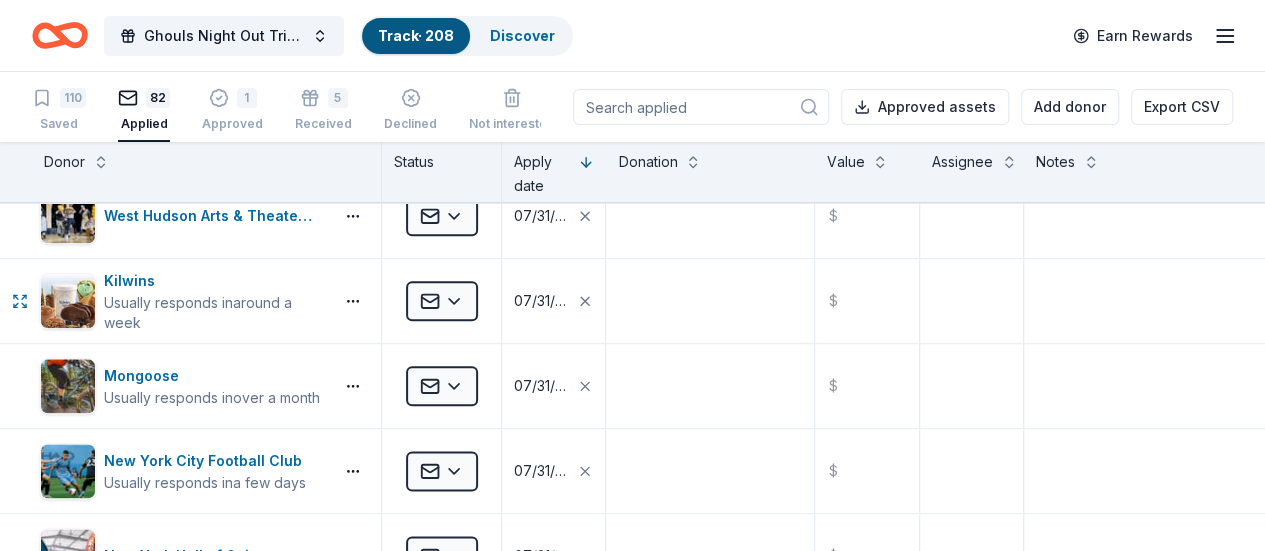 scroll, scrollTop: 1388, scrollLeft: 1, axis: both 